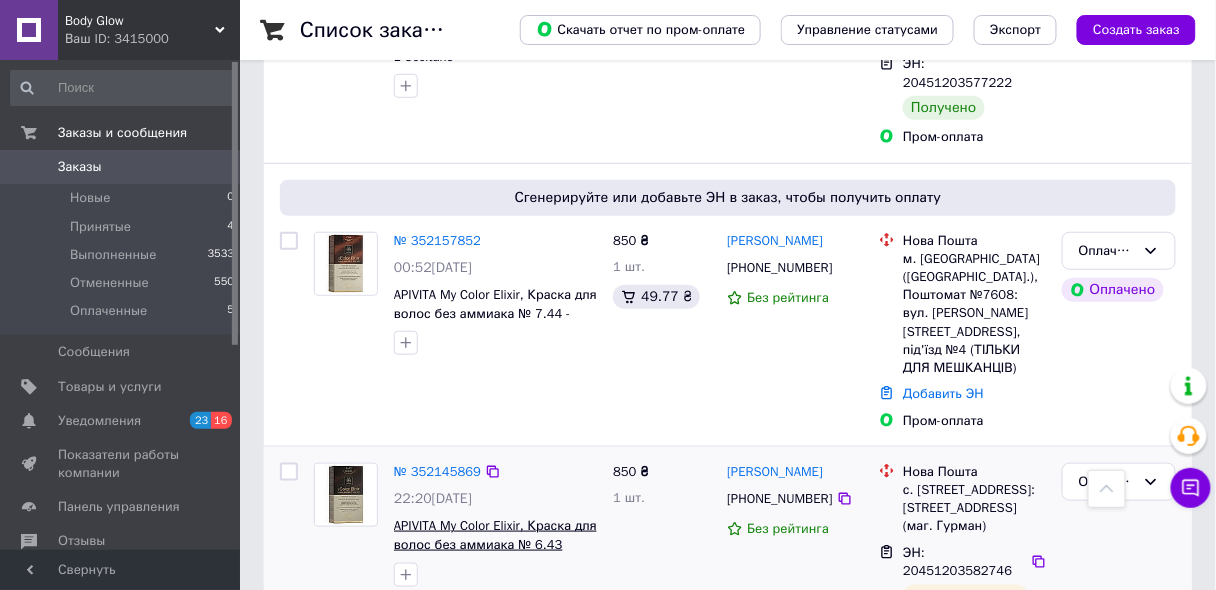 scroll, scrollTop: 2240, scrollLeft: 0, axis: vertical 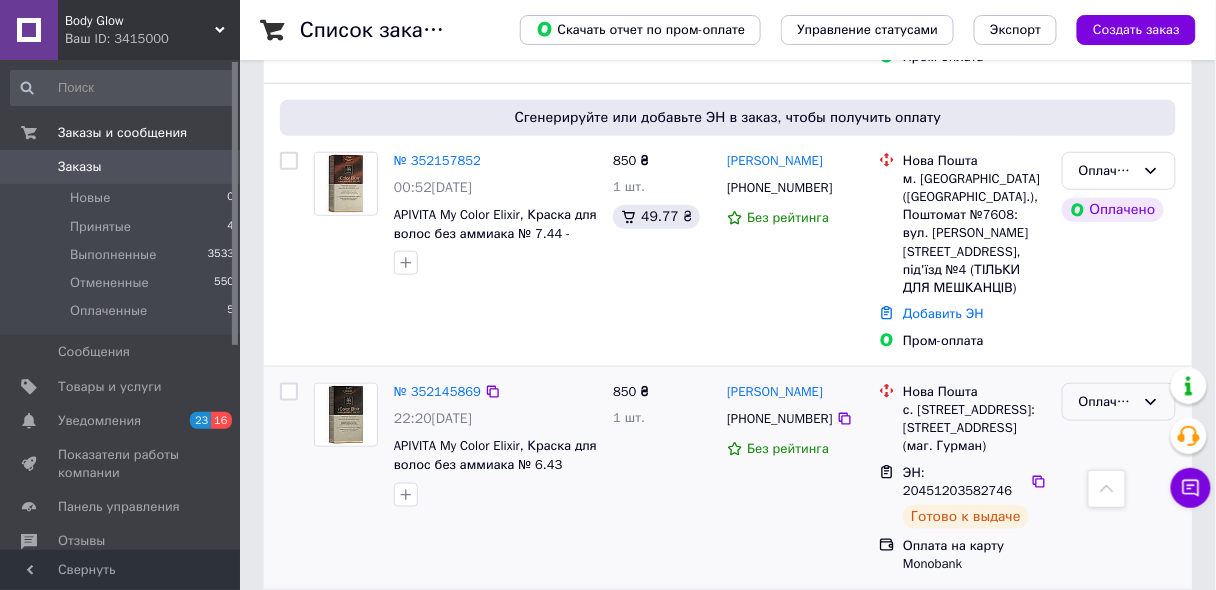 click 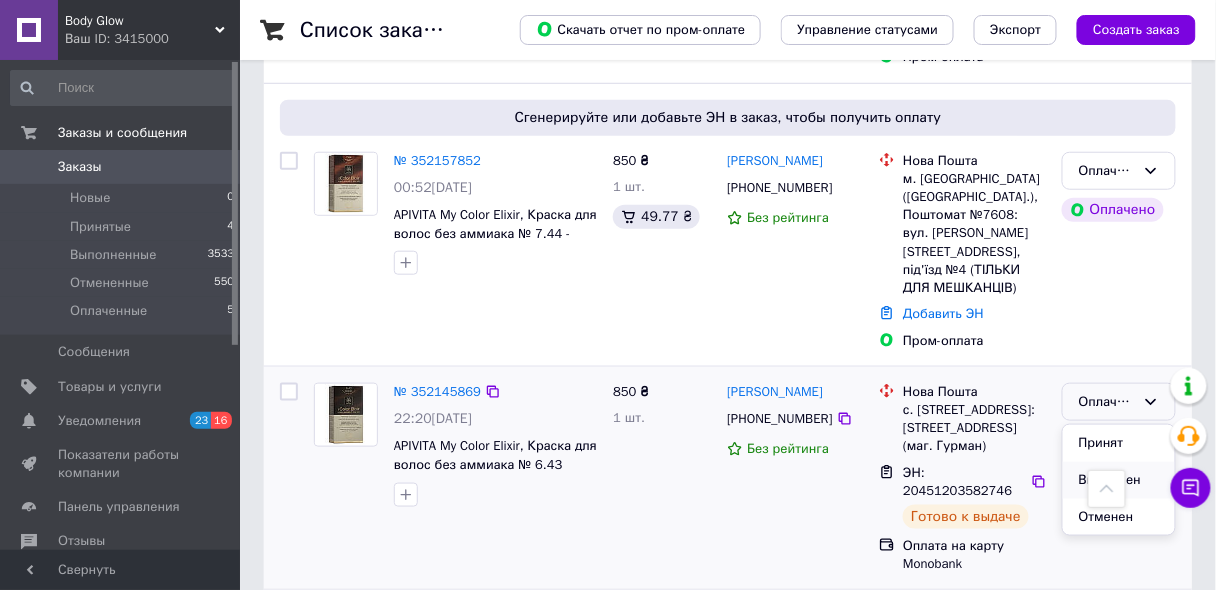 click on "Выполнен" at bounding box center (1119, 480) 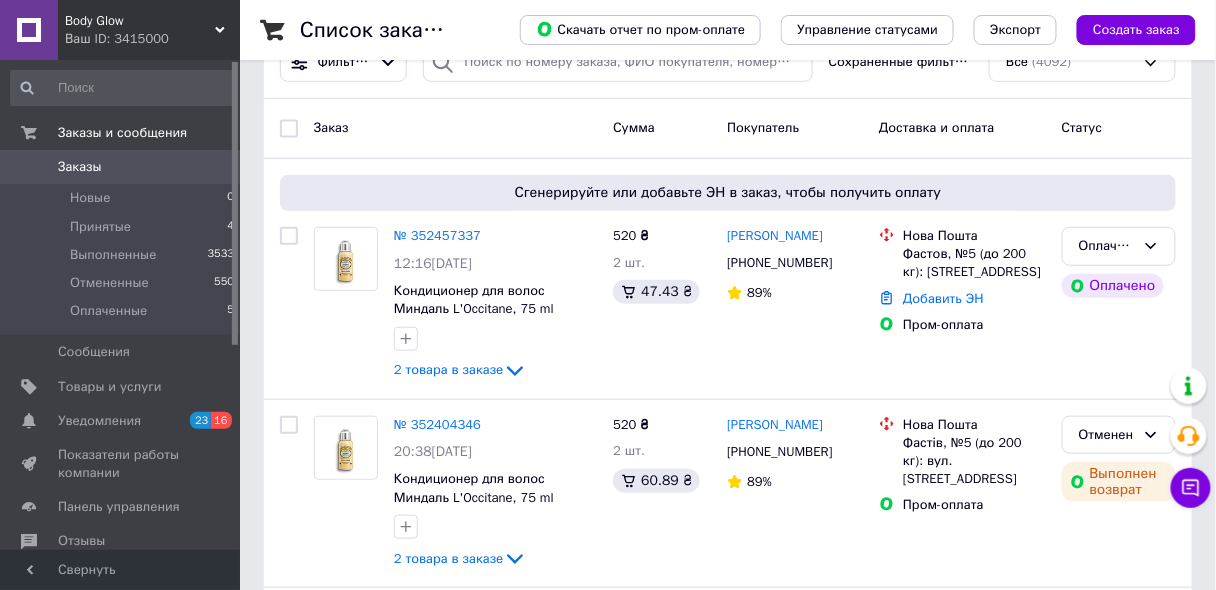 scroll, scrollTop: 240, scrollLeft: 0, axis: vertical 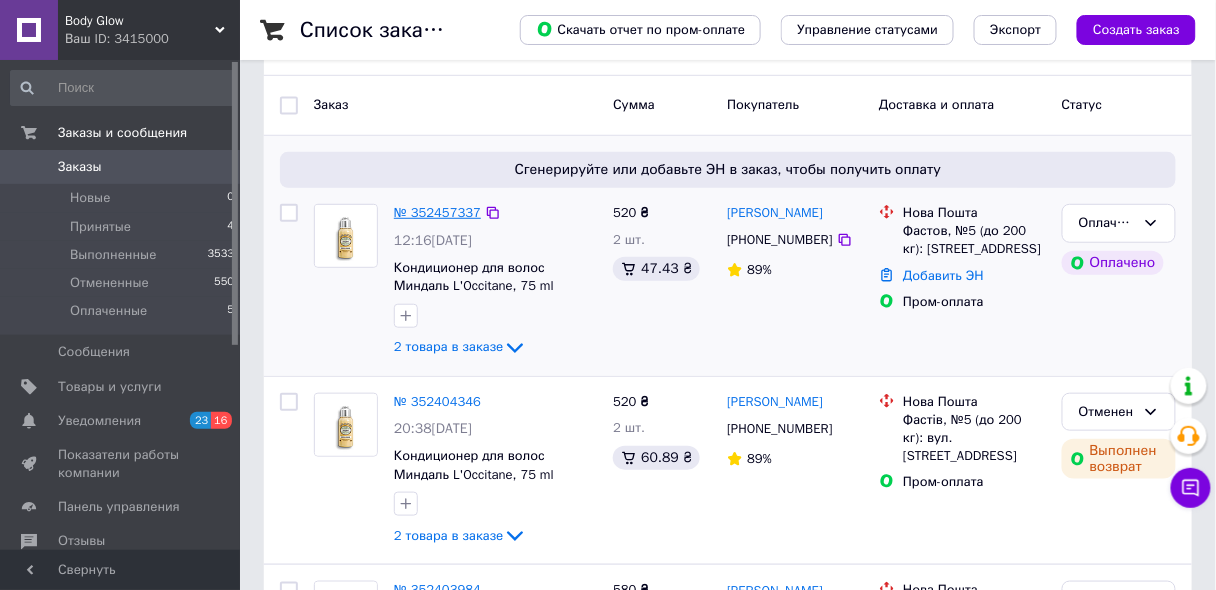 click on "№ 352457337" at bounding box center (437, 212) 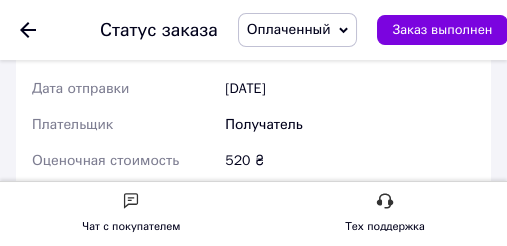 scroll, scrollTop: 2191, scrollLeft: 0, axis: vertical 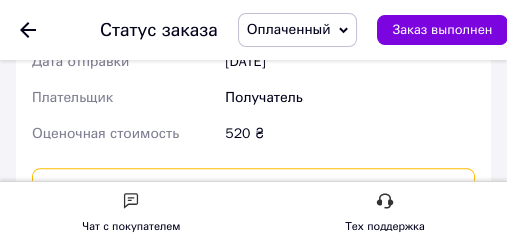 click at bounding box center [253, 188] 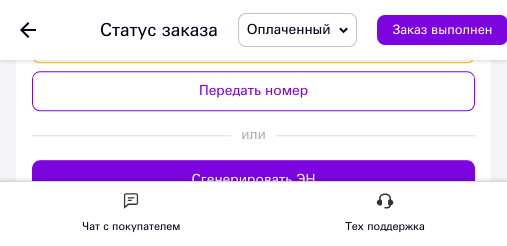 scroll, scrollTop: 2325, scrollLeft: 0, axis: vertical 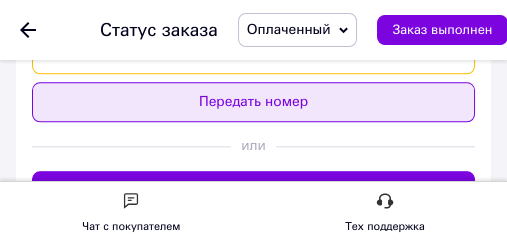 type on "20451204774907" 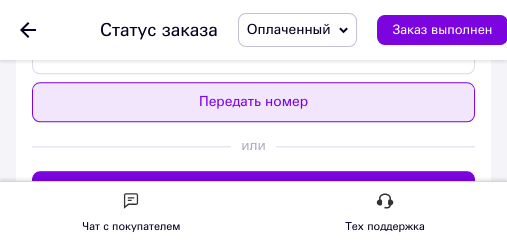click on "Передать номер" at bounding box center (253, 102) 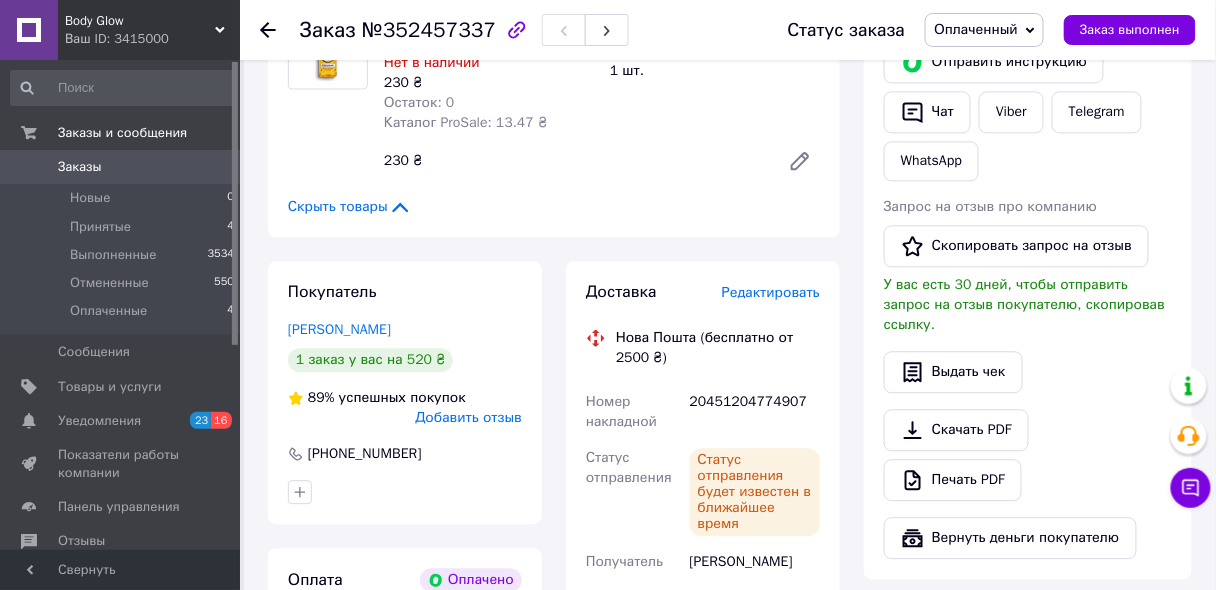 scroll, scrollTop: 1180, scrollLeft: 0, axis: vertical 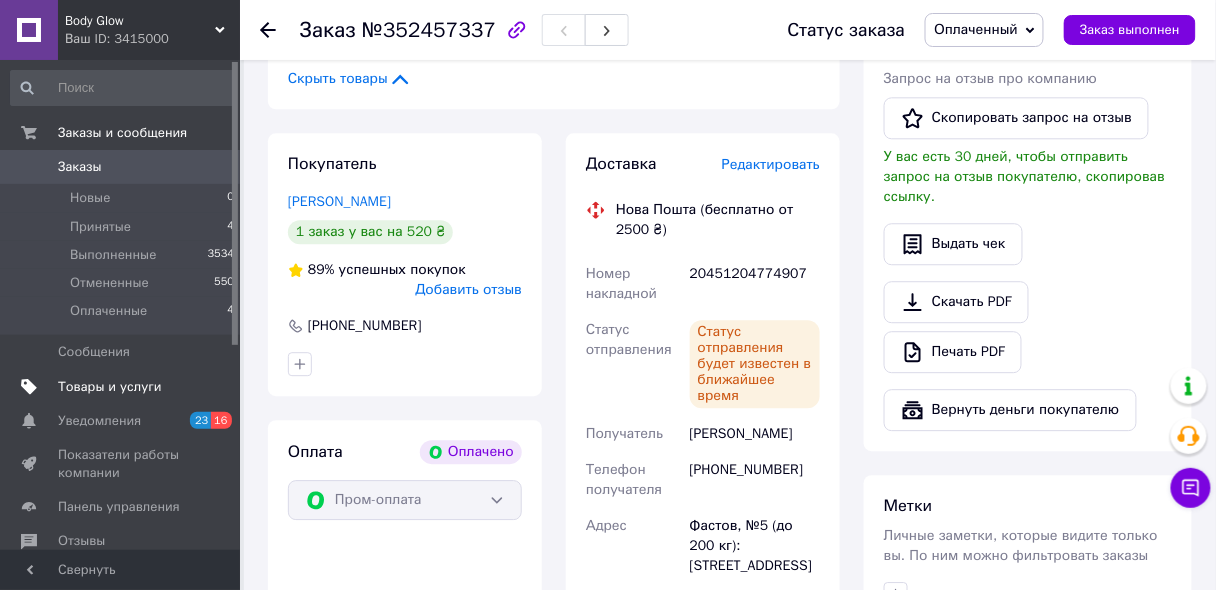 click on "Товары и услуги" at bounding box center [110, 387] 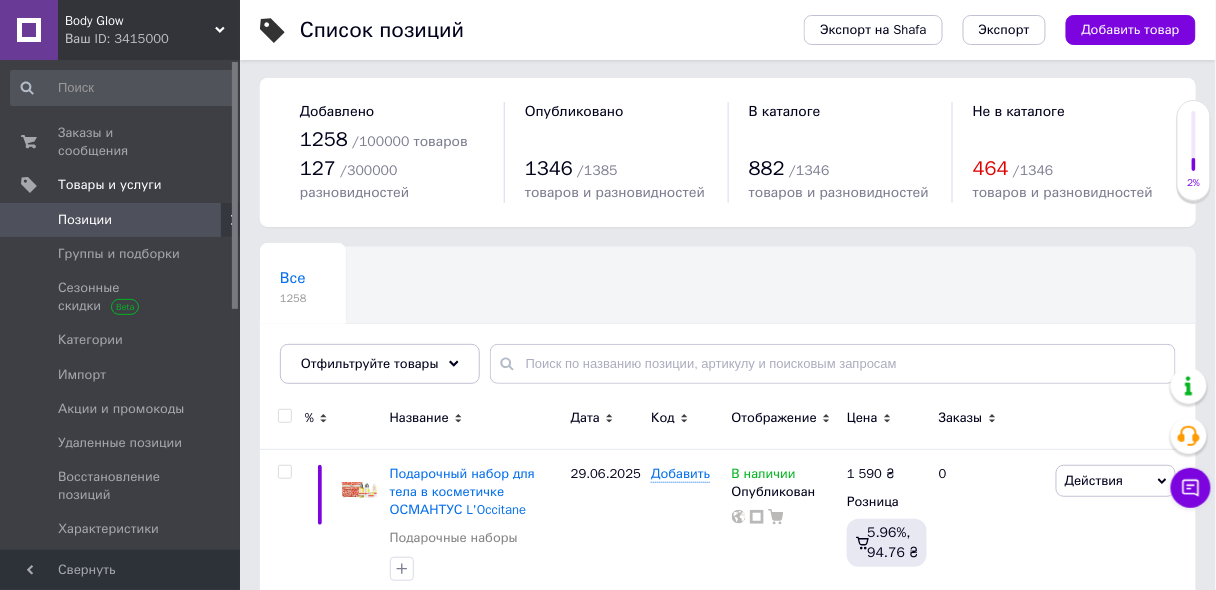 scroll, scrollTop: 0, scrollLeft: 0, axis: both 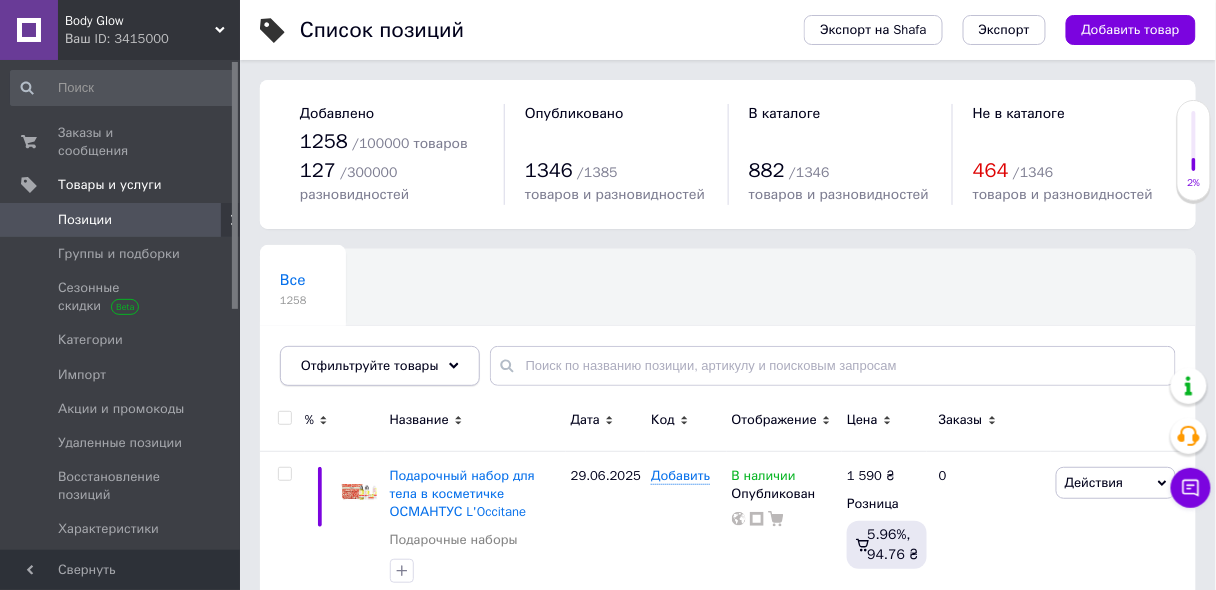 click on "Отфильтруйте товары" at bounding box center (380, 366) 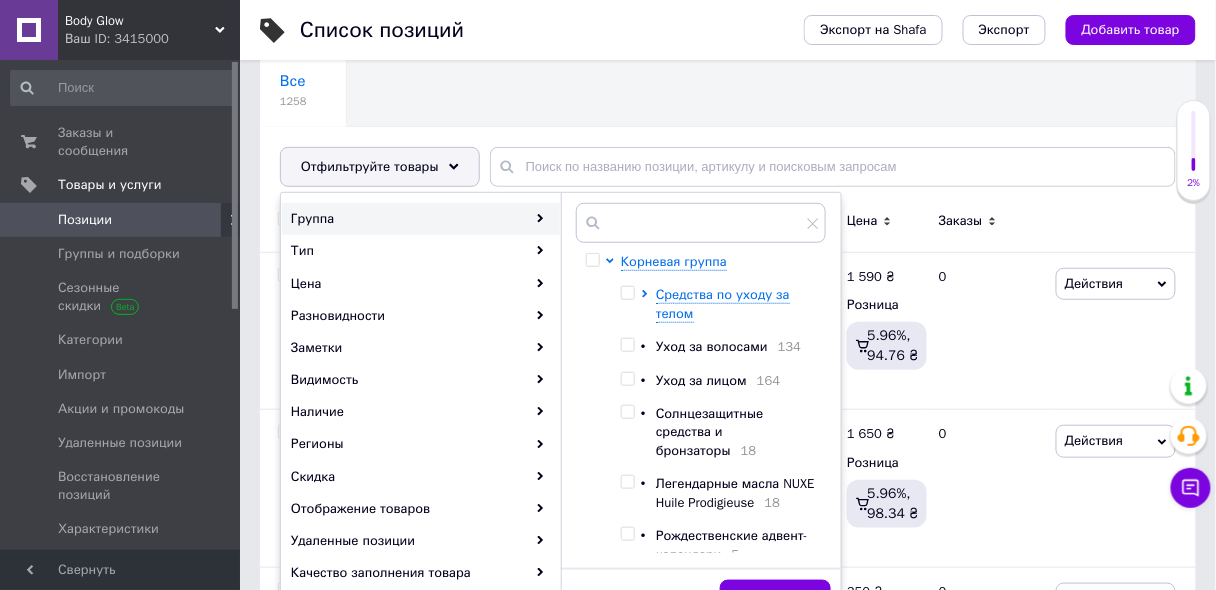 scroll, scrollTop: 240, scrollLeft: 0, axis: vertical 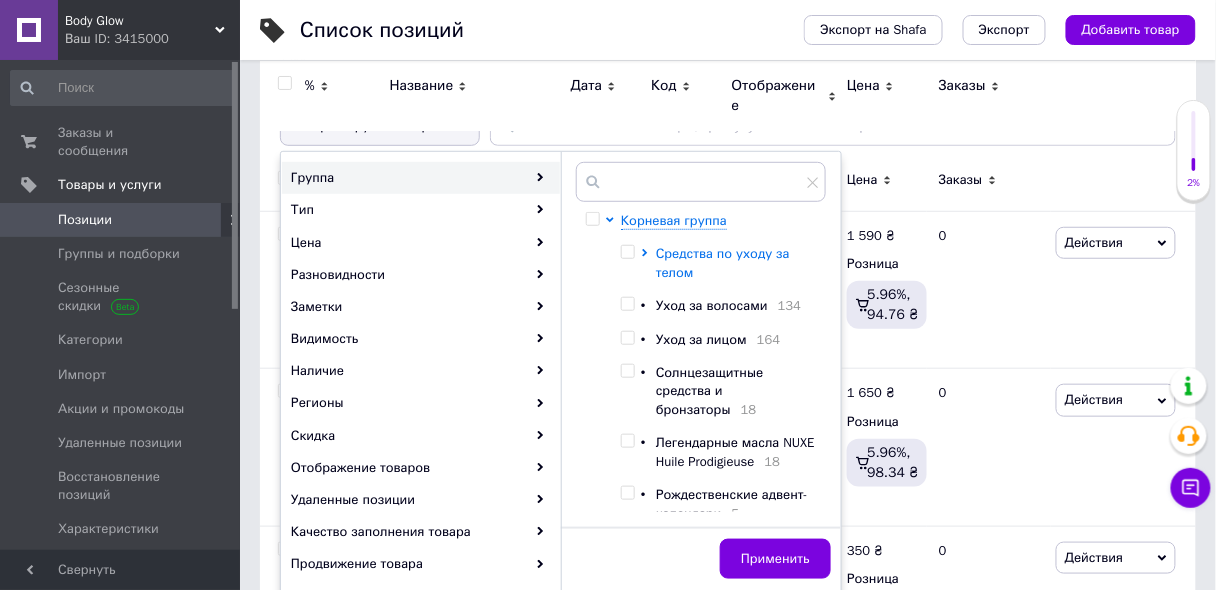 click on "Средства по уходу за телом" at bounding box center (723, 262) 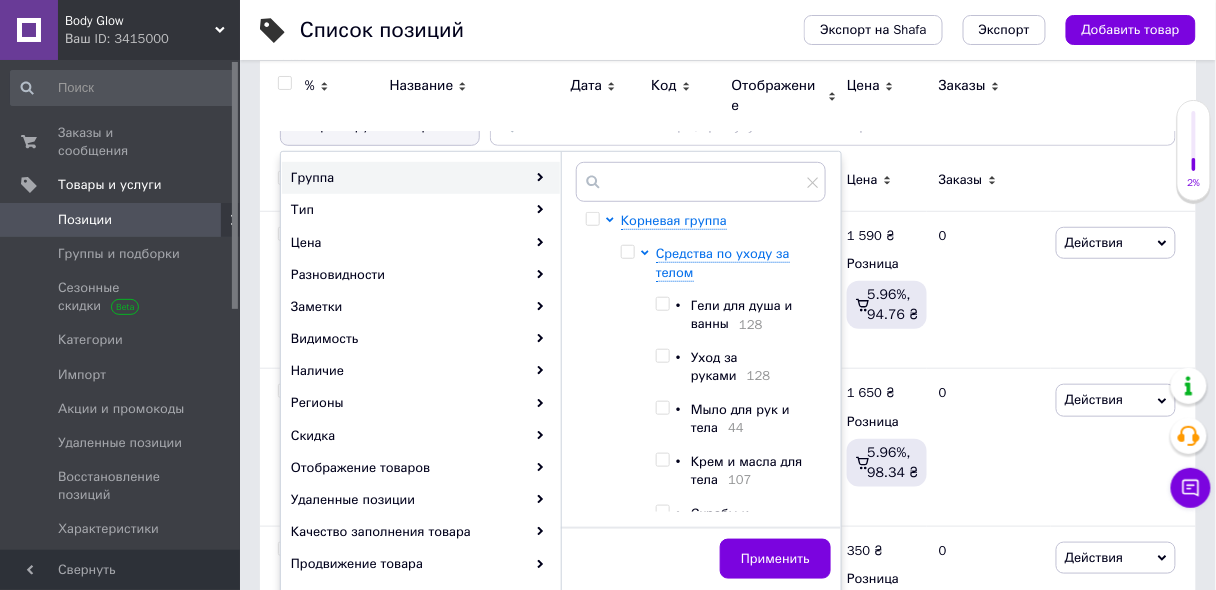 click at bounding box center (662, 356) 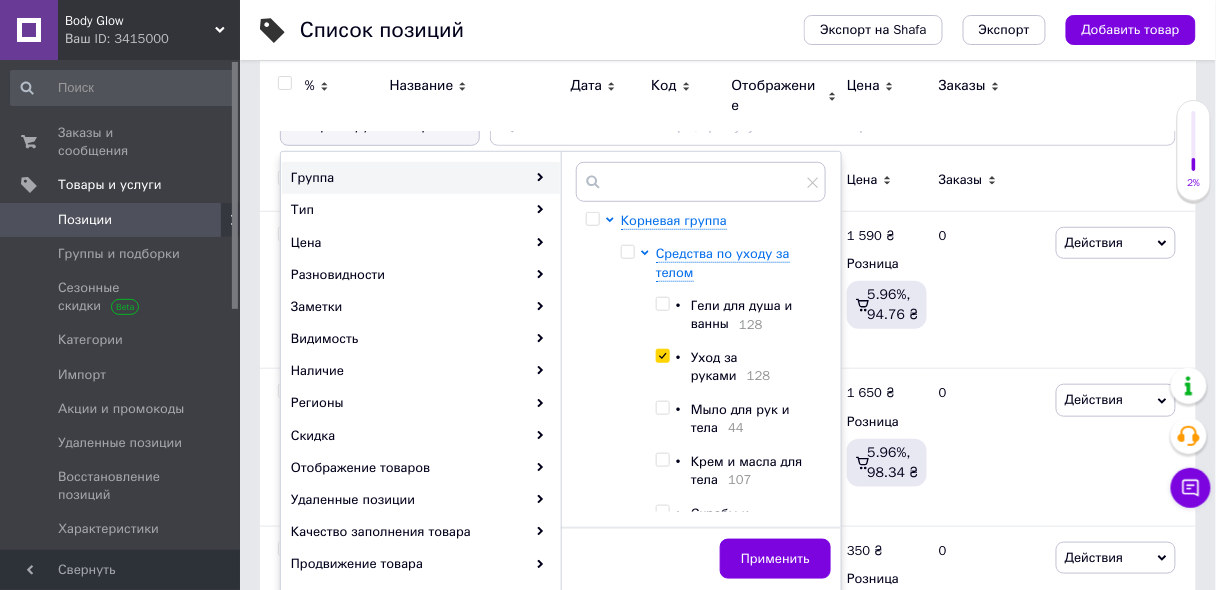 checkbox on "true" 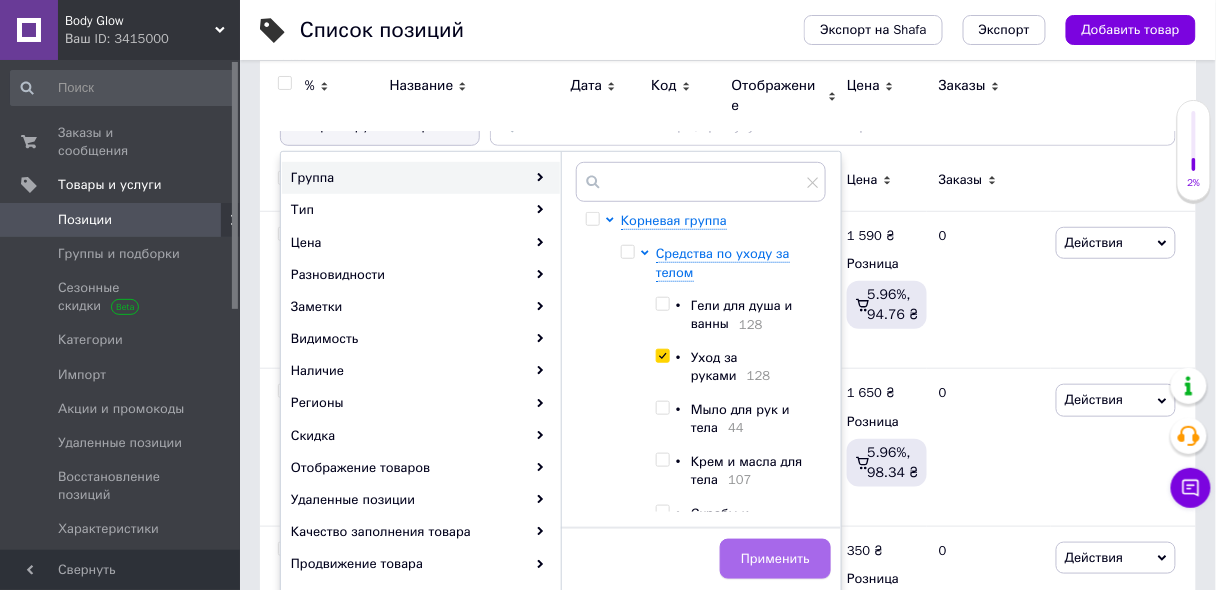 click on "Применить" at bounding box center [775, 559] 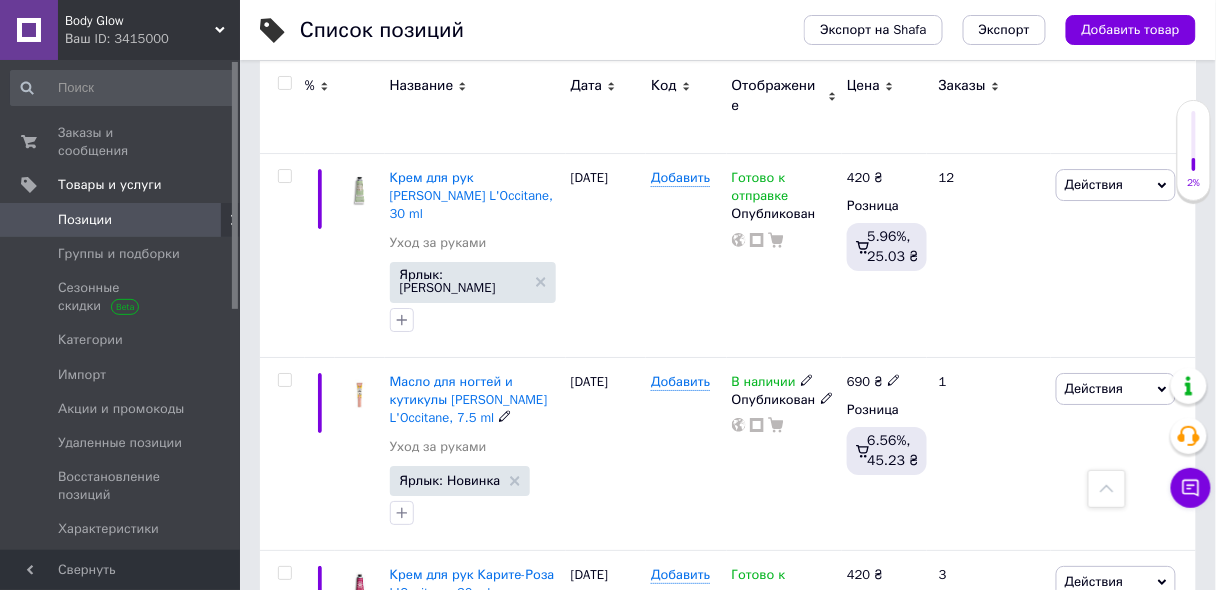 scroll, scrollTop: 3498, scrollLeft: 0, axis: vertical 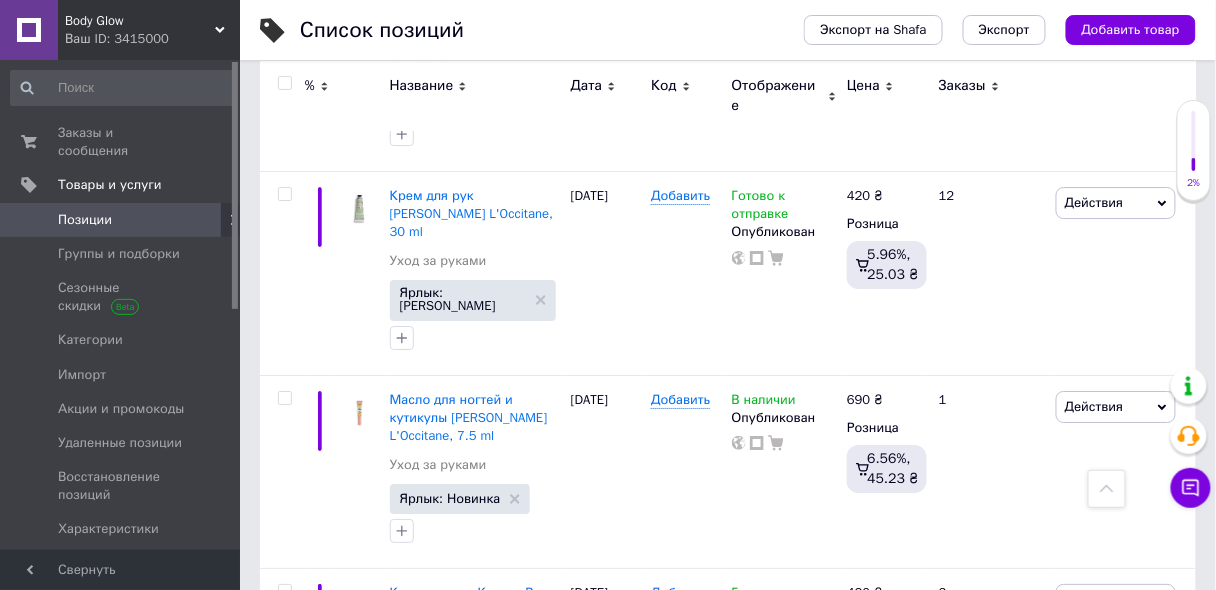 click on "3" at bounding box center (372, 750) 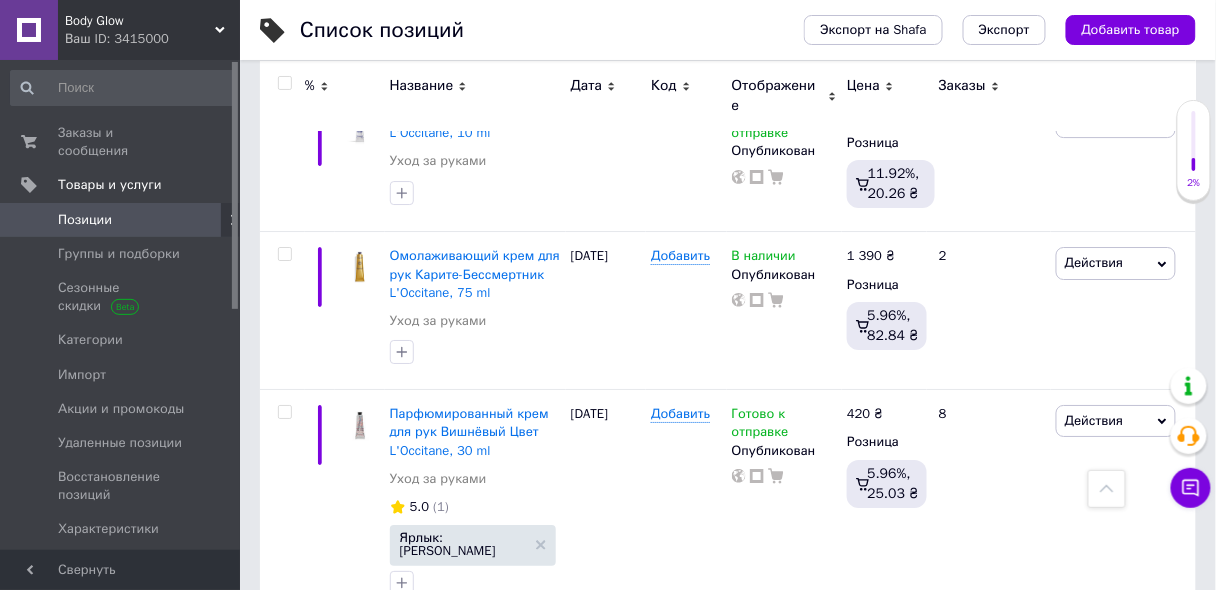 scroll, scrollTop: 3467, scrollLeft: 0, axis: vertical 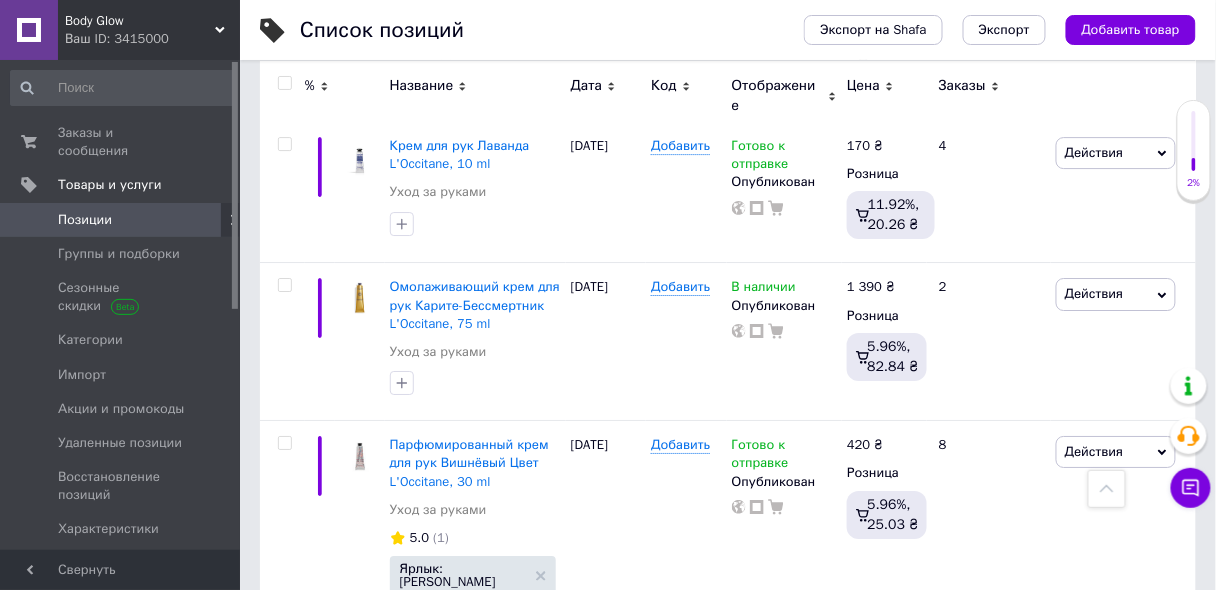 click on "4" at bounding box center (550, 692) 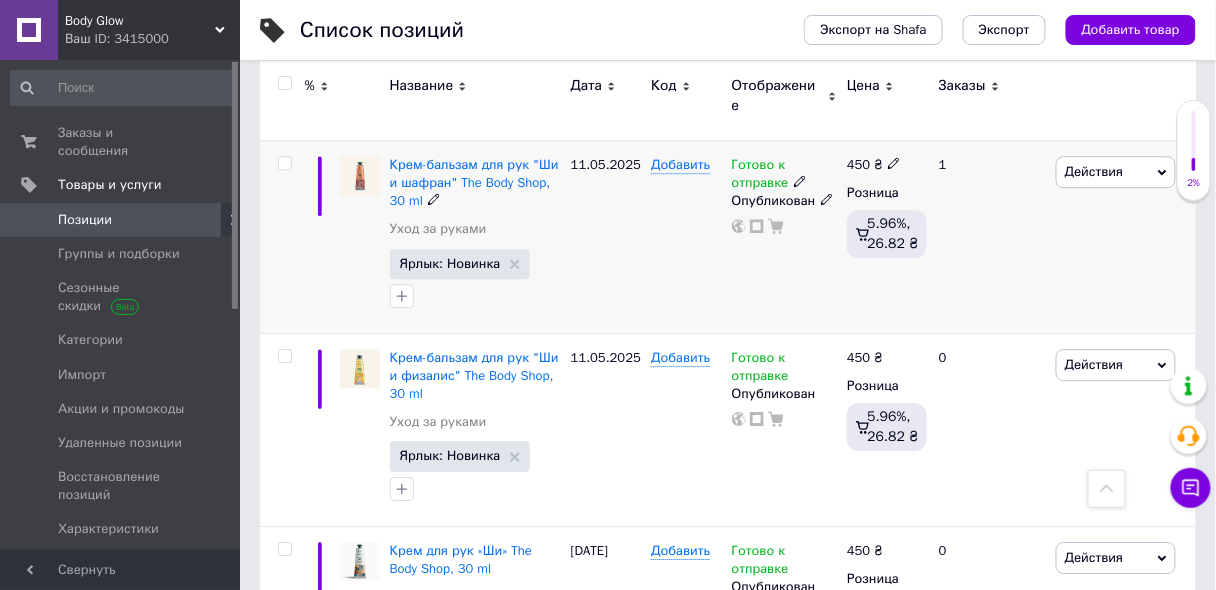 scroll, scrollTop: 3271, scrollLeft: 0, axis: vertical 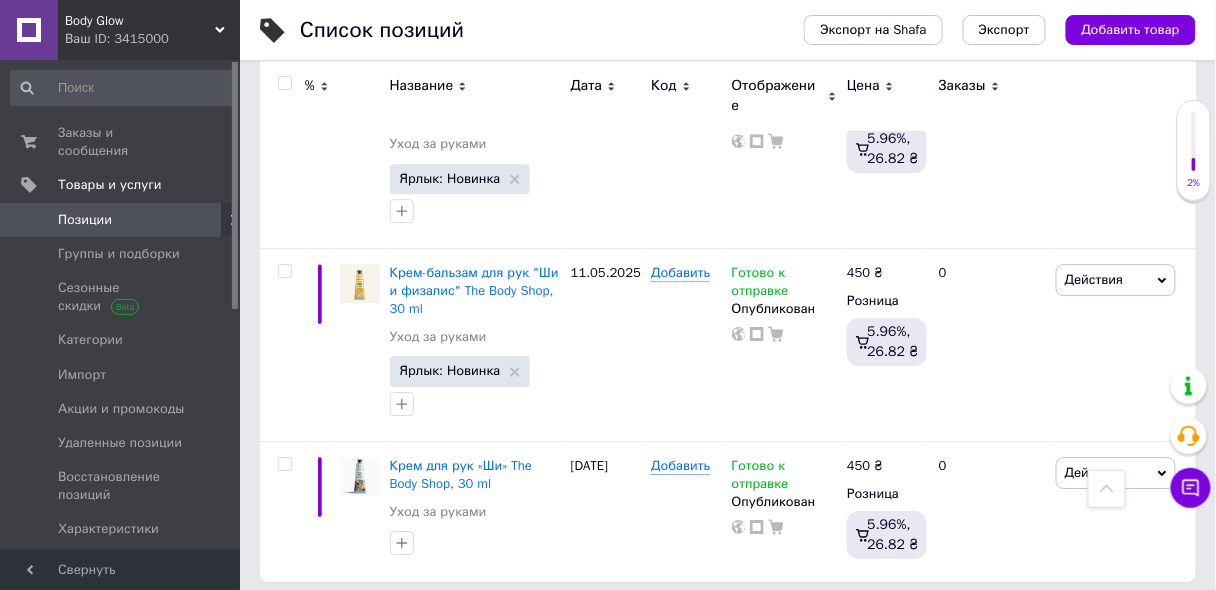 click on "5" at bounding box center [595, 623] 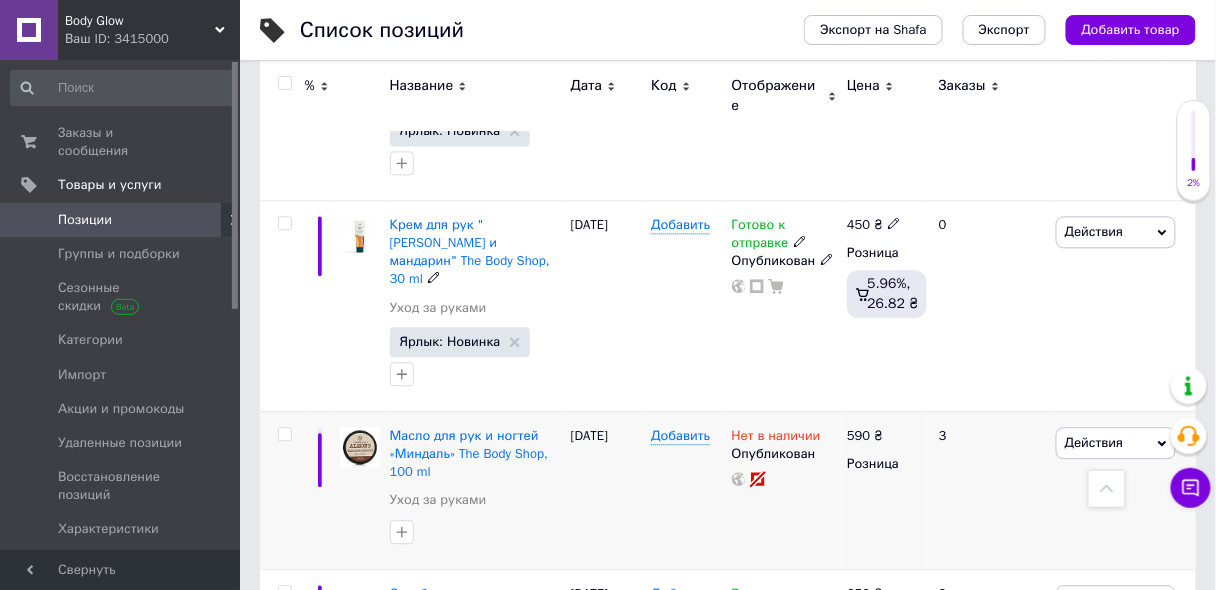 scroll, scrollTop: 1191, scrollLeft: 0, axis: vertical 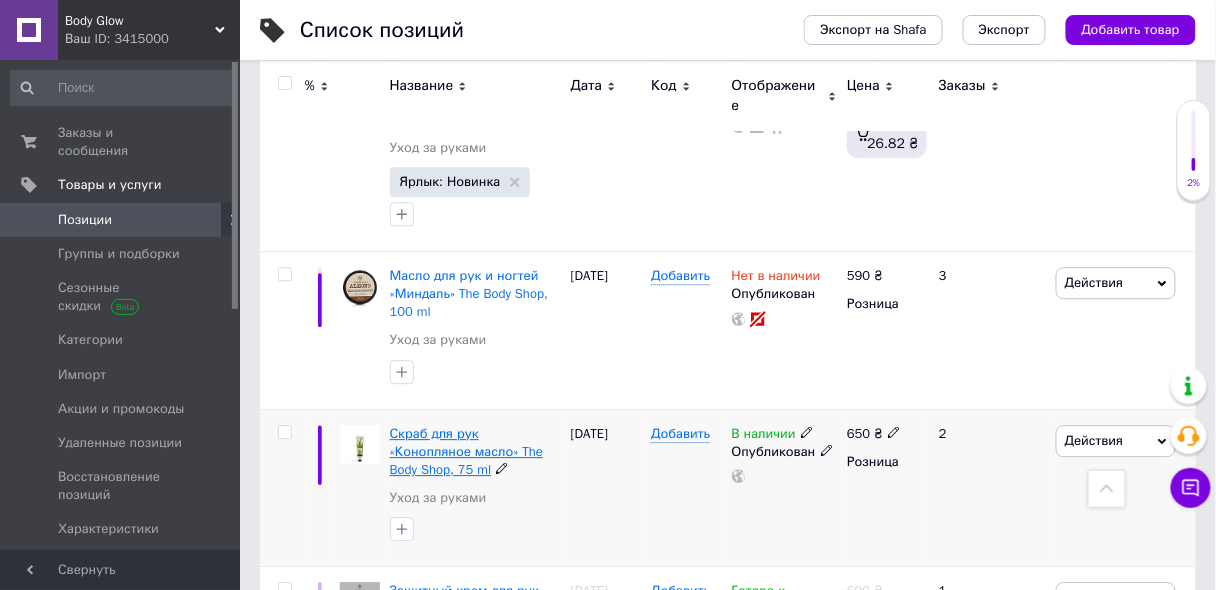 click on "Скраб для рук «Конопляное масло» The Body Shop, 75 ml" at bounding box center [466, 451] 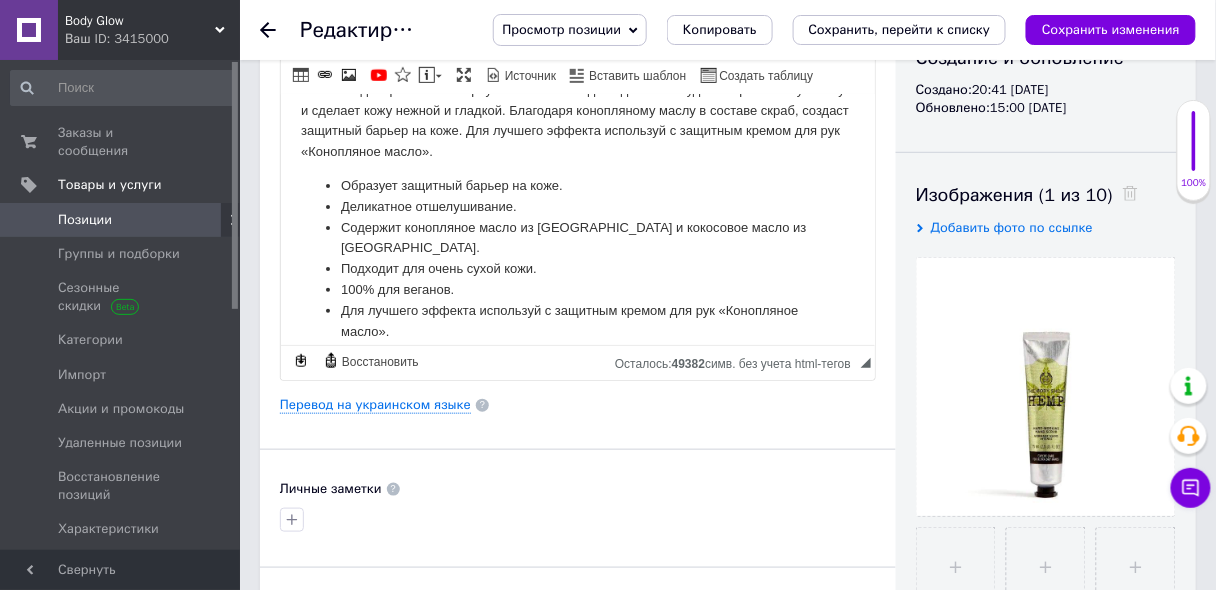 scroll, scrollTop: 86, scrollLeft: 0, axis: vertical 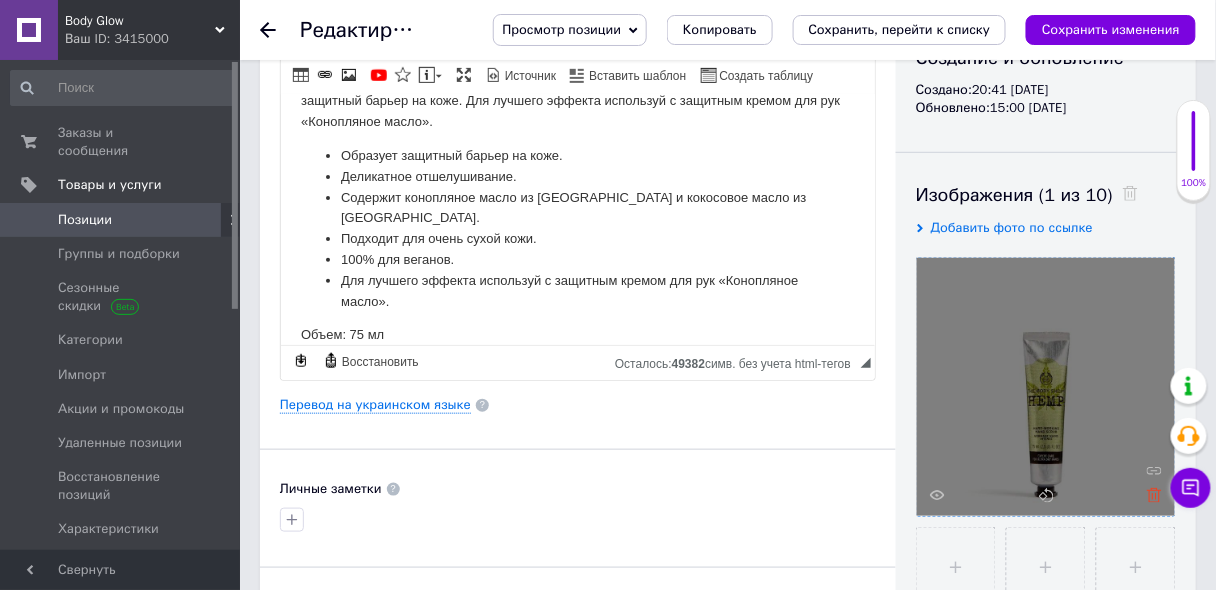 click 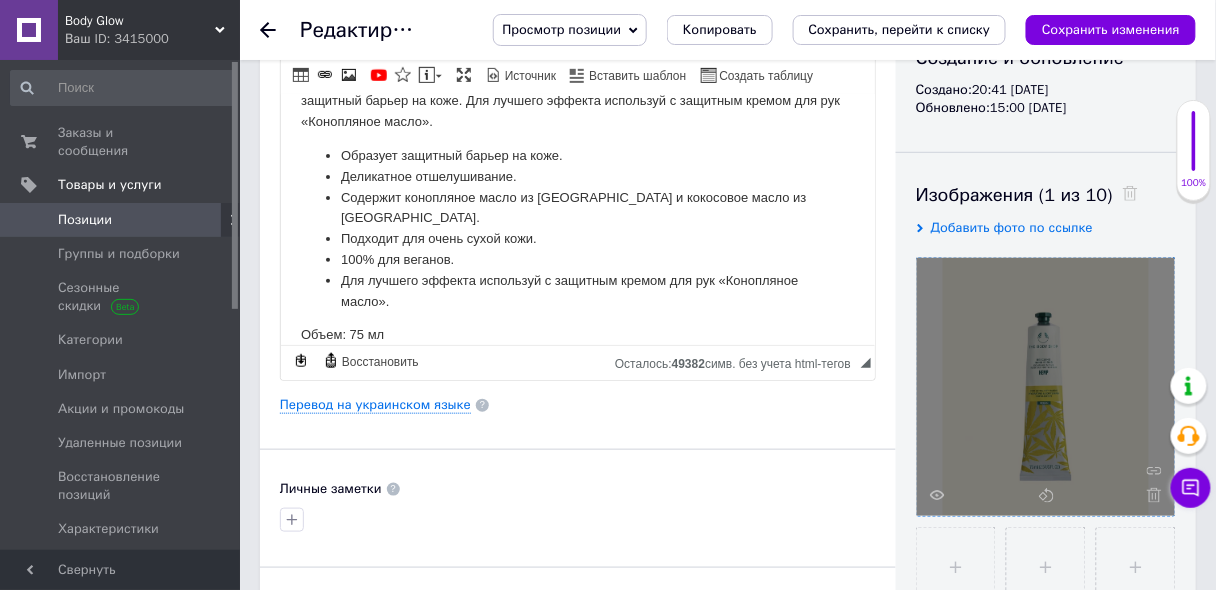 click on "Видимость опубликован черновик скрытый Создание и обновление Создано:  20:41 01.11.2020 Обновлено:  15:00 03.01.2025 Изображения (1 из 10) Добавить фото по ссылке Видео (0 из 10) Добавить видео по ссылке" at bounding box center [1046, 398] 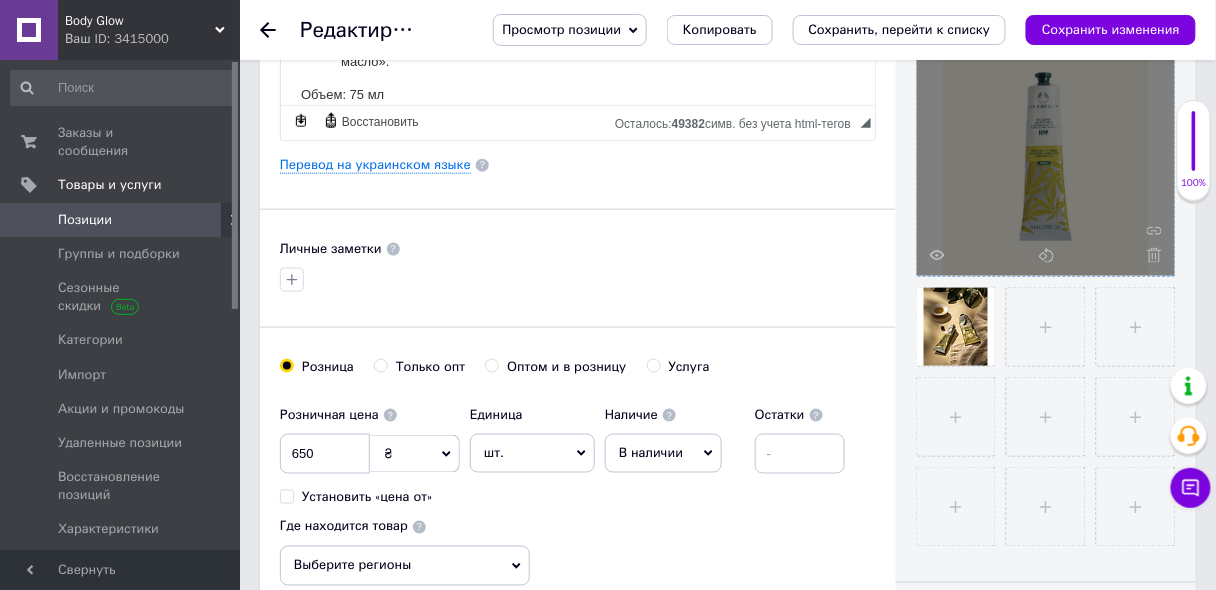 scroll, scrollTop: 560, scrollLeft: 0, axis: vertical 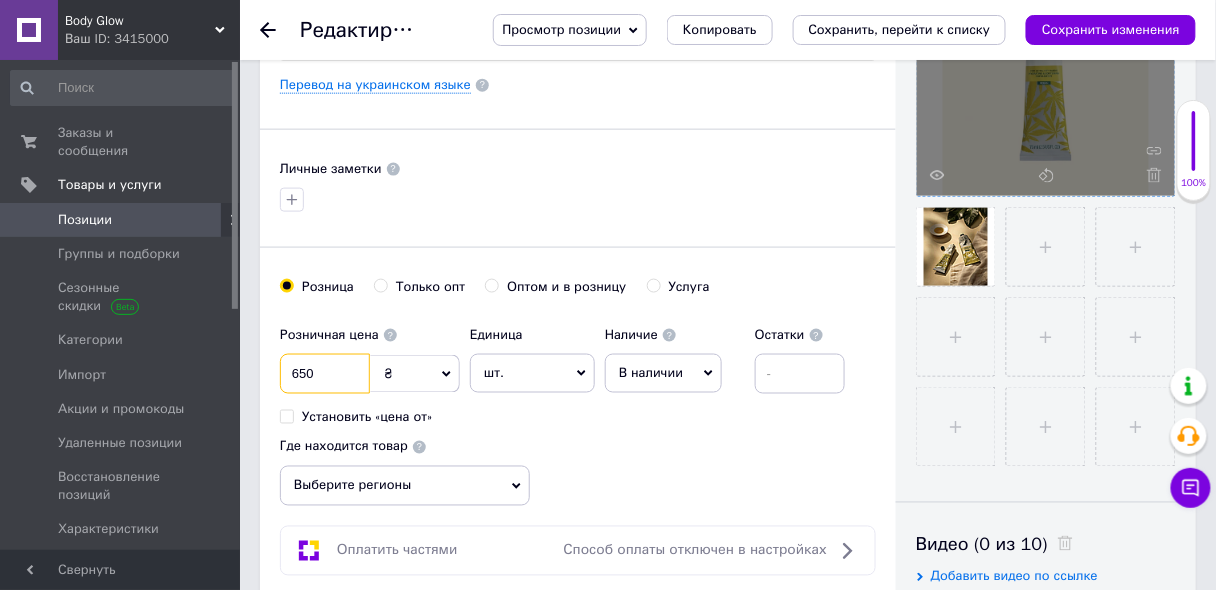 click on "650" at bounding box center [325, 374] 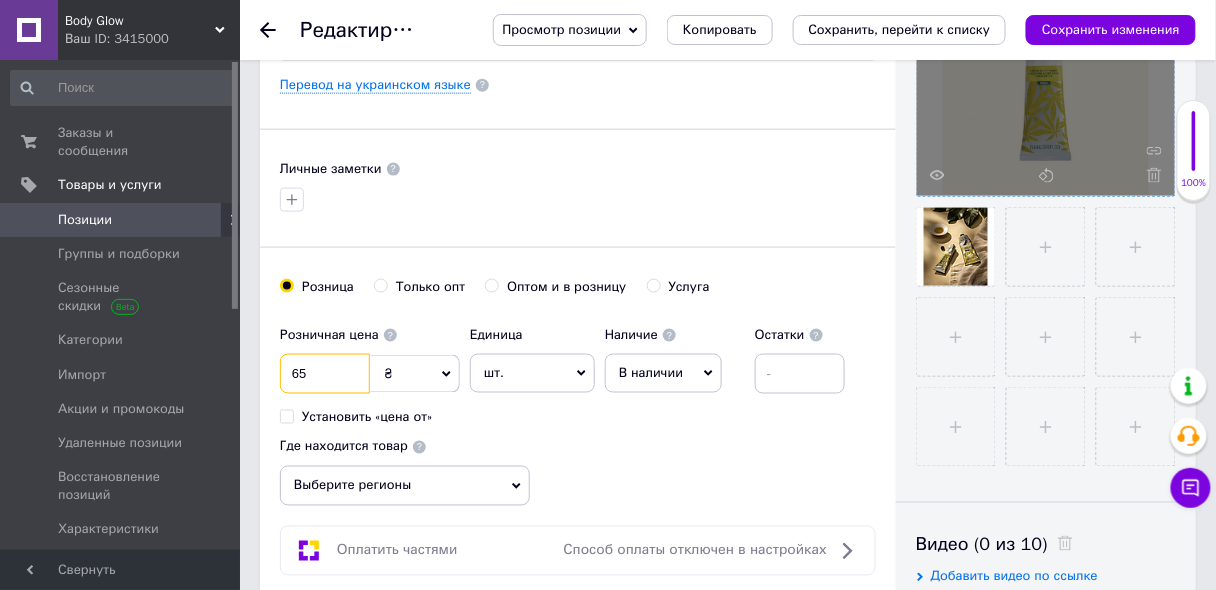 type on "6" 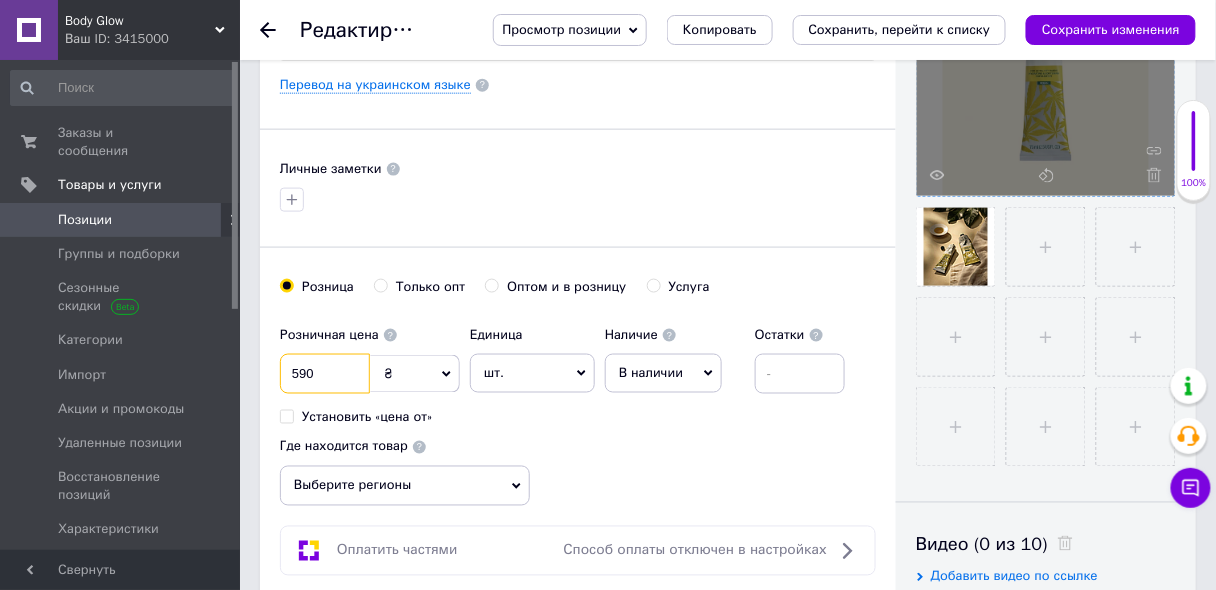type on "590" 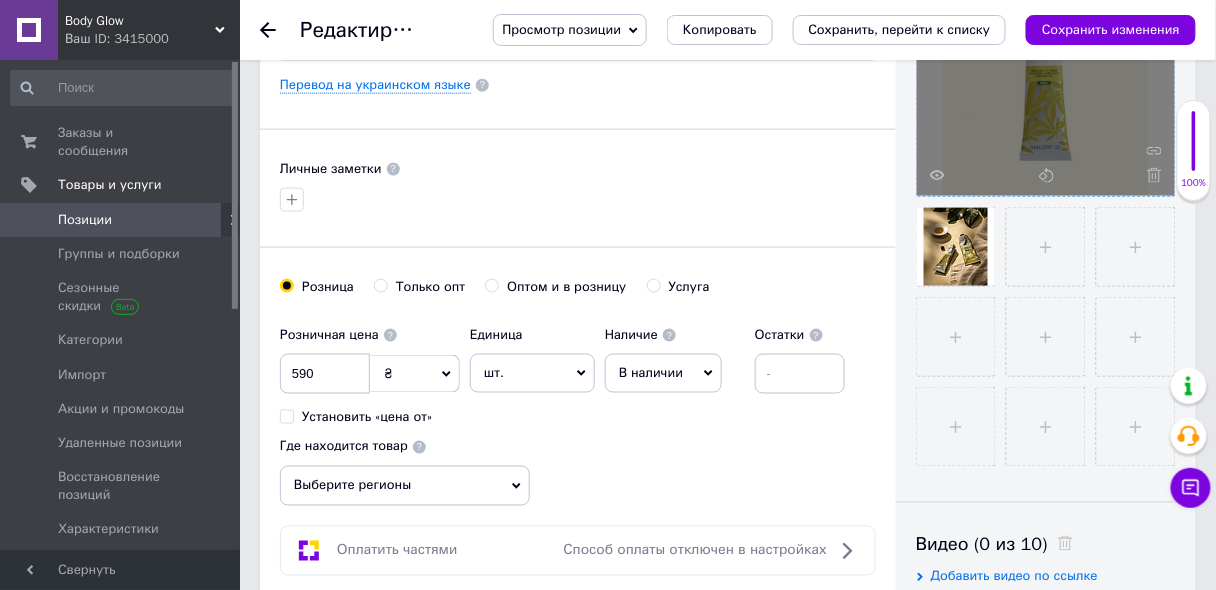 click 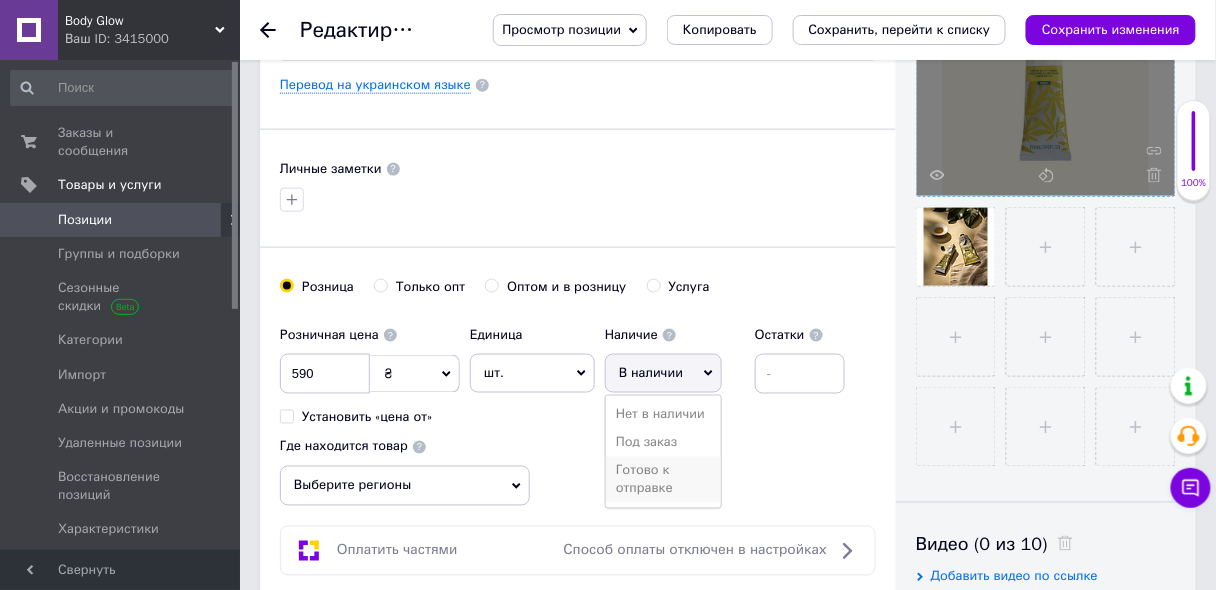 click on "Готово к отправке" at bounding box center (663, 480) 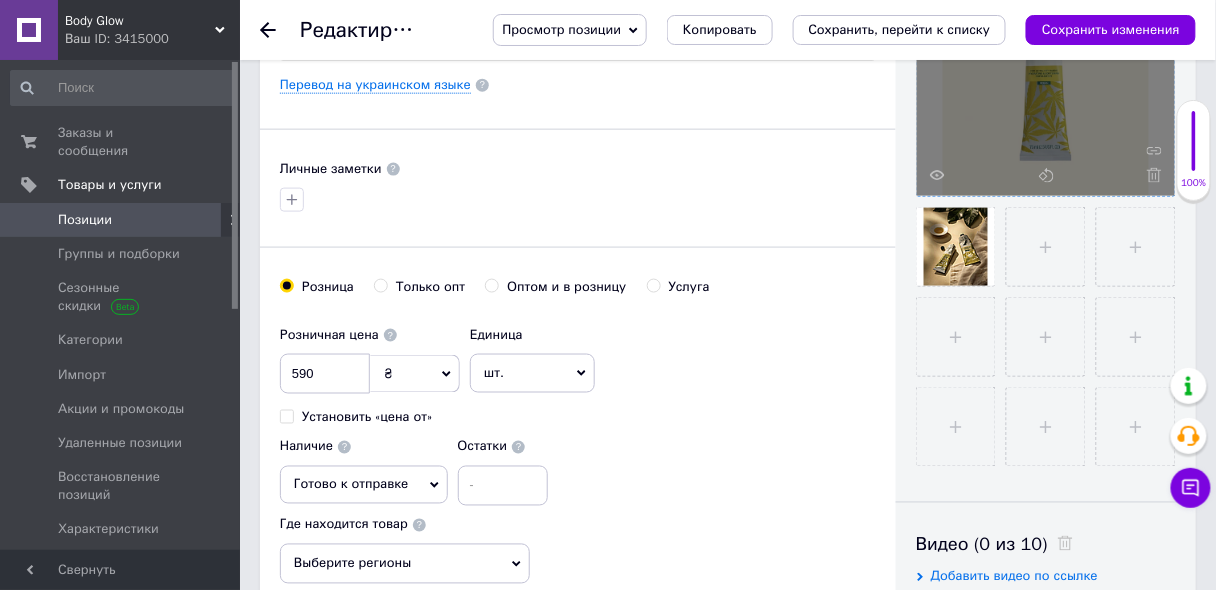 click on "Розничная цена 590 ₴ $ € CHF £ ¥ PLN ₸ MDL HUF KGS CN¥ TRY ₩ lei Установить «цена от» Единица шт. Популярное комплект упаковка кв.м пара м кг пог.м услуга т а автоцистерна ампула б баллон банка блистер бобина бочка бут бухта в ватт ведро выезд г г га гигакалория год гр/кв.м д дал два месяца день доза е еврокуб ед. к кВт канистра карат кв.дм кв.м кв.см кв.фут квартал кг кг/кв.м км колесо комплект коробка куб.дм куб.м л л лист м м мВт месяц мешок минута мл мм моток н набор неделя номер о объект п паллетоместо пара партия пач пог.м полгода посевная единица птицеместо р рейс рулон с т" at bounding box center (578, 411) 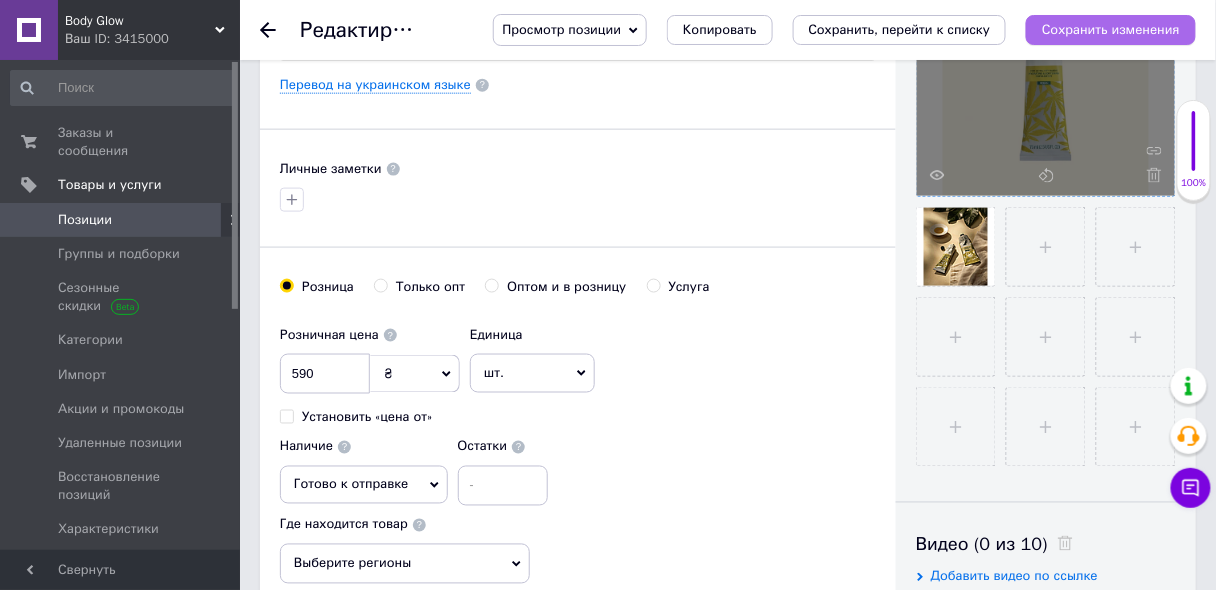 click on "Сохранить изменения" at bounding box center (1111, 29) 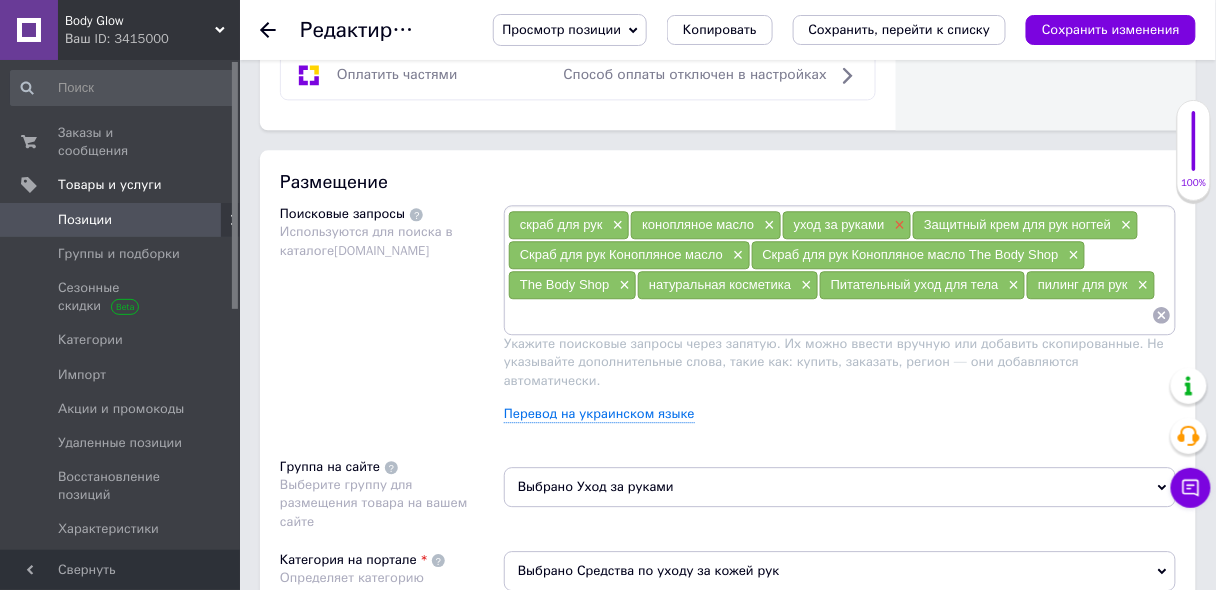 scroll, scrollTop: 1120, scrollLeft: 0, axis: vertical 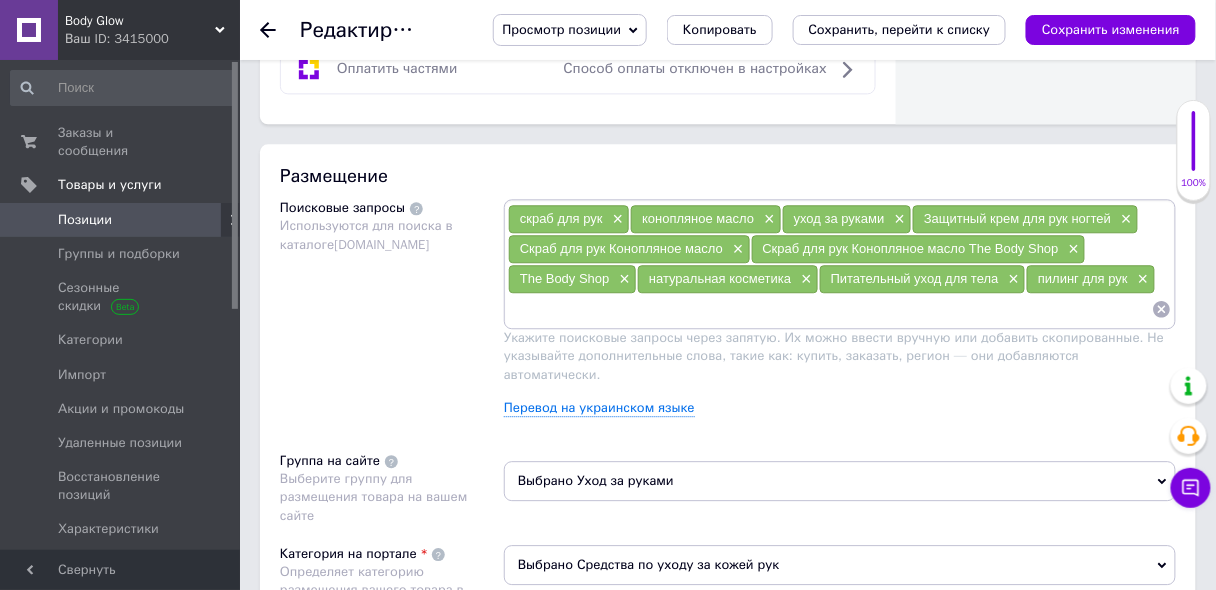 click at bounding box center [830, 309] 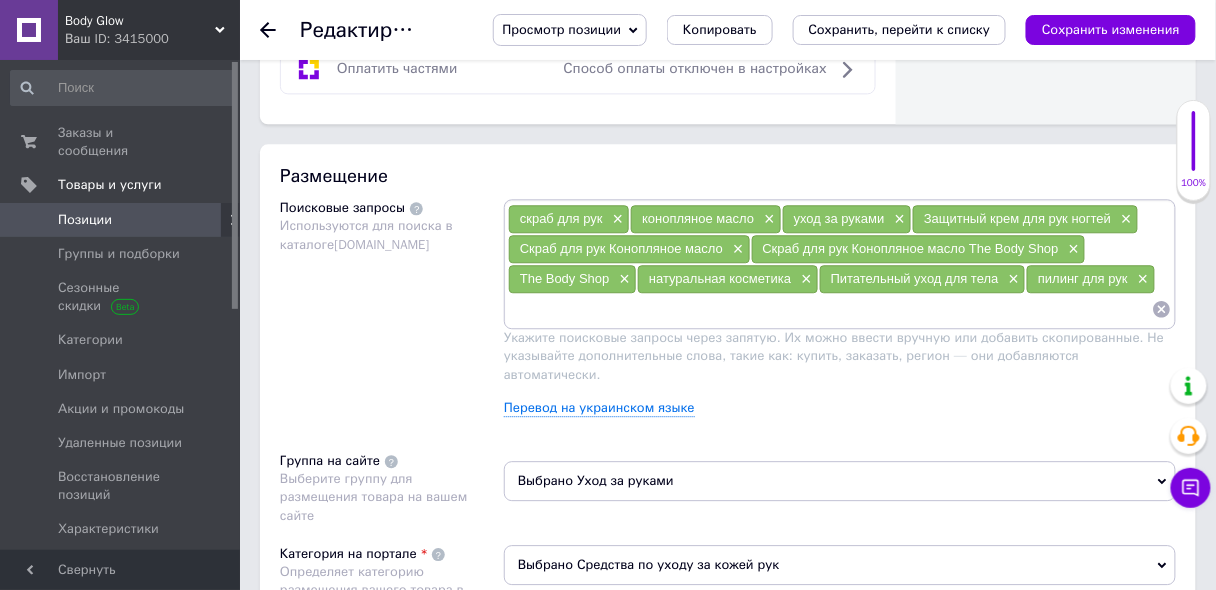 paste on "Скраб для рук з олією насіння коноплі" 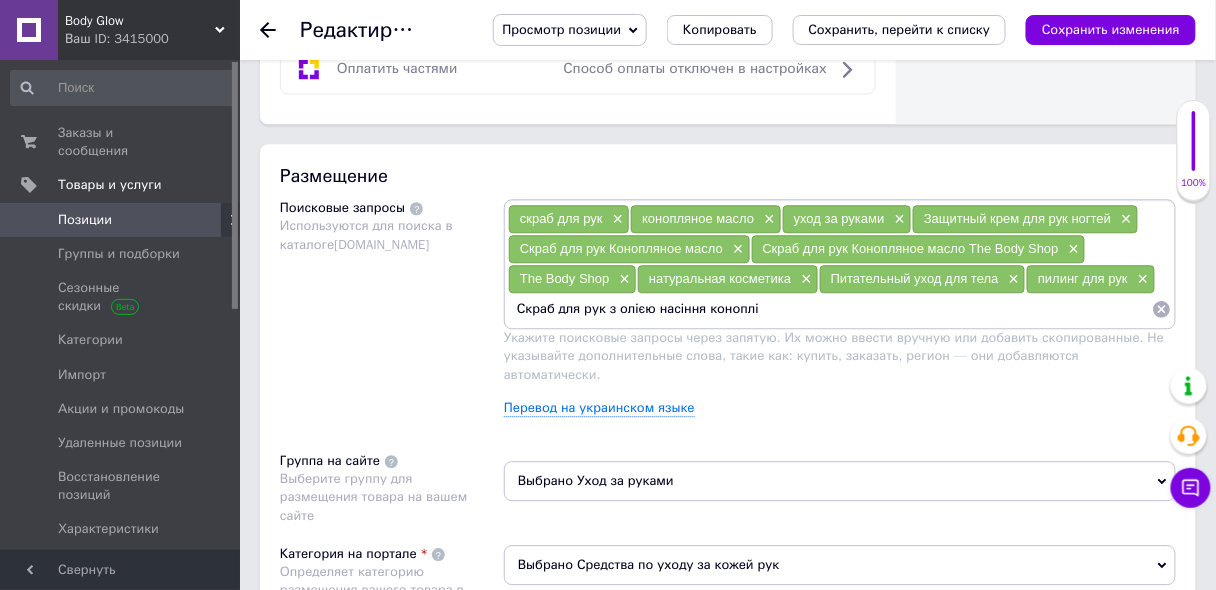 type 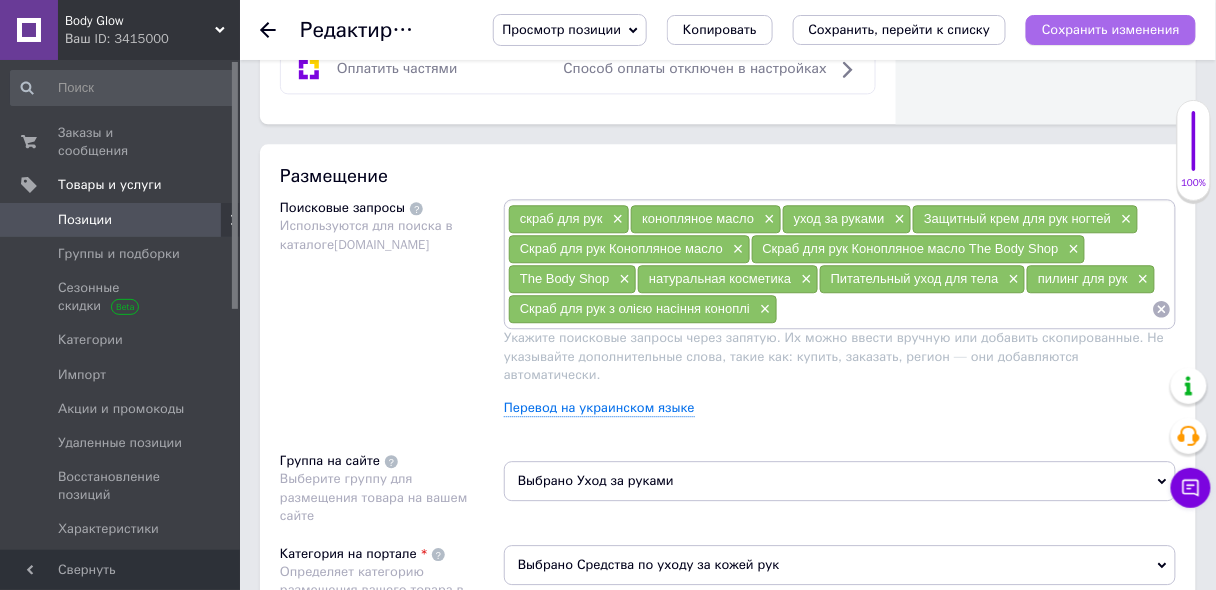 click on "Сохранить изменения" at bounding box center (1111, 29) 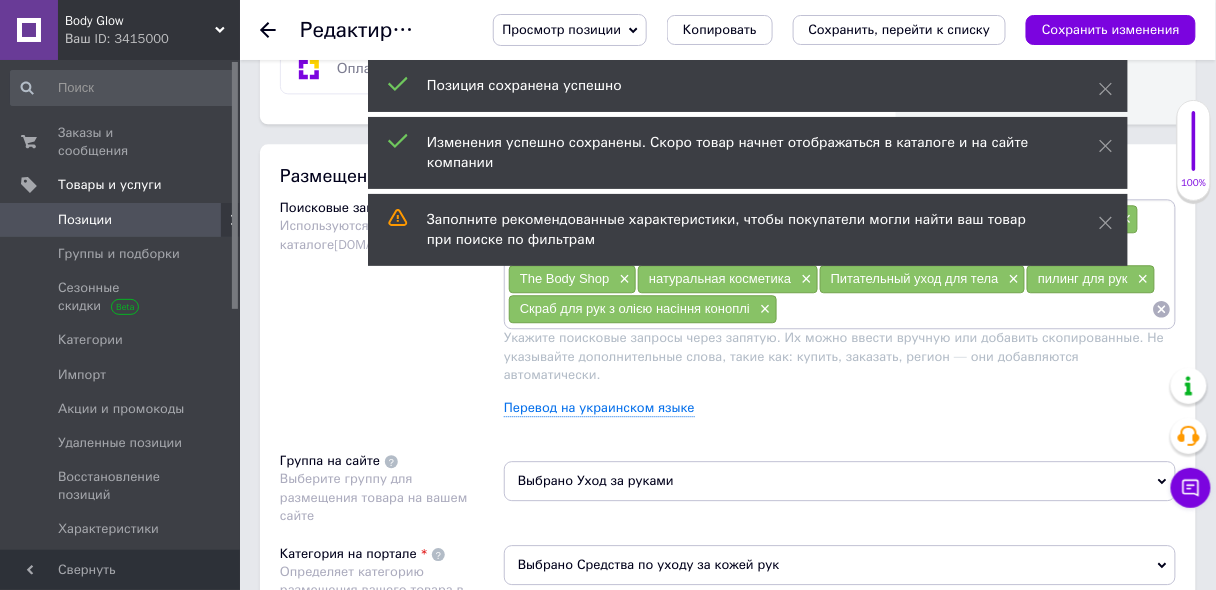 click at bounding box center [965, 309] 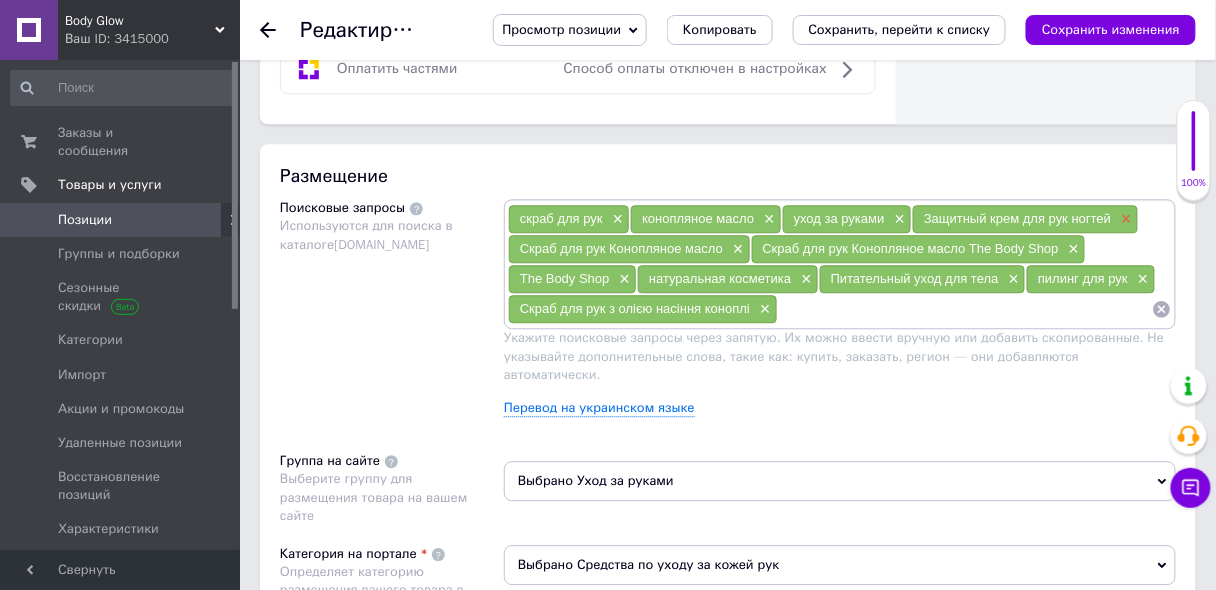 click on "×" at bounding box center (1124, 219) 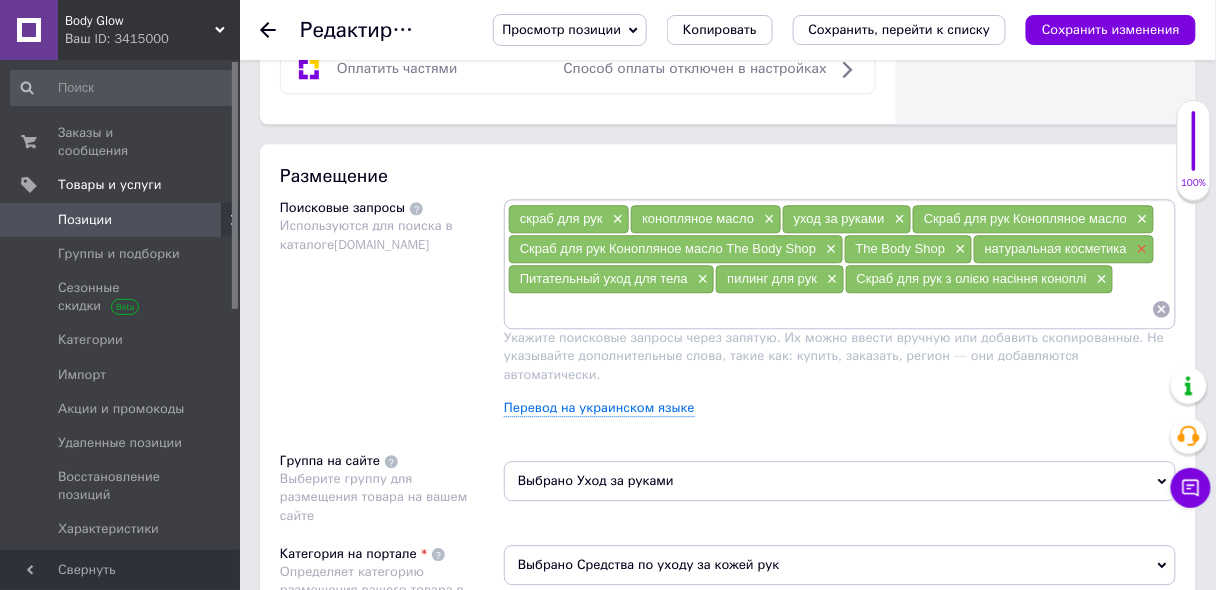 click on "×" at bounding box center [1140, 249] 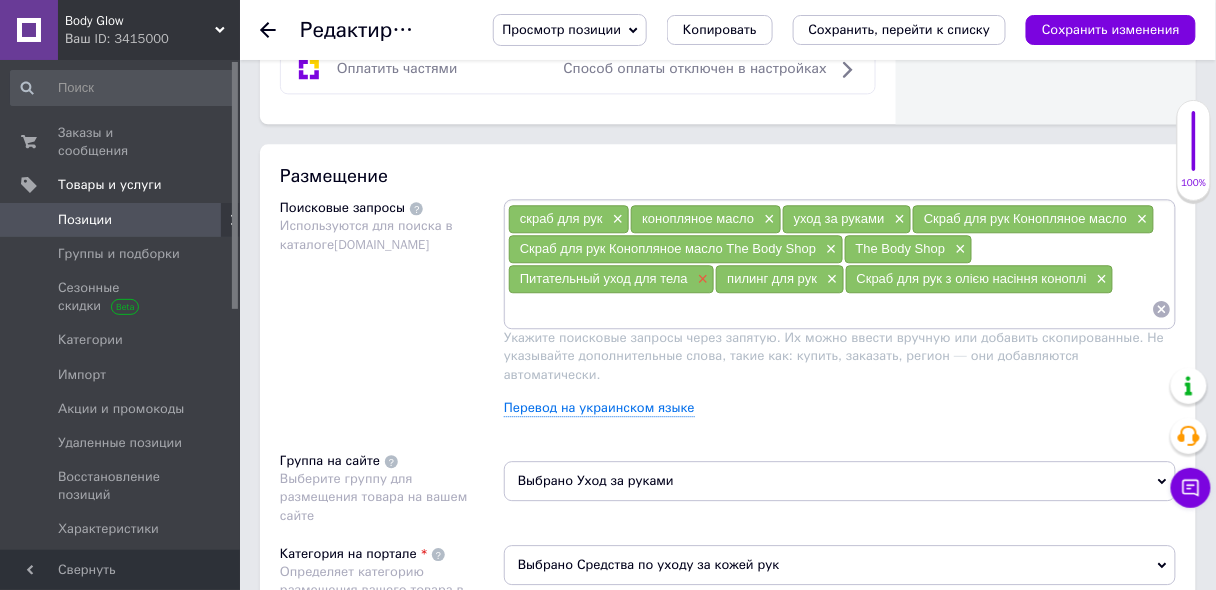 click on "×" at bounding box center (701, 279) 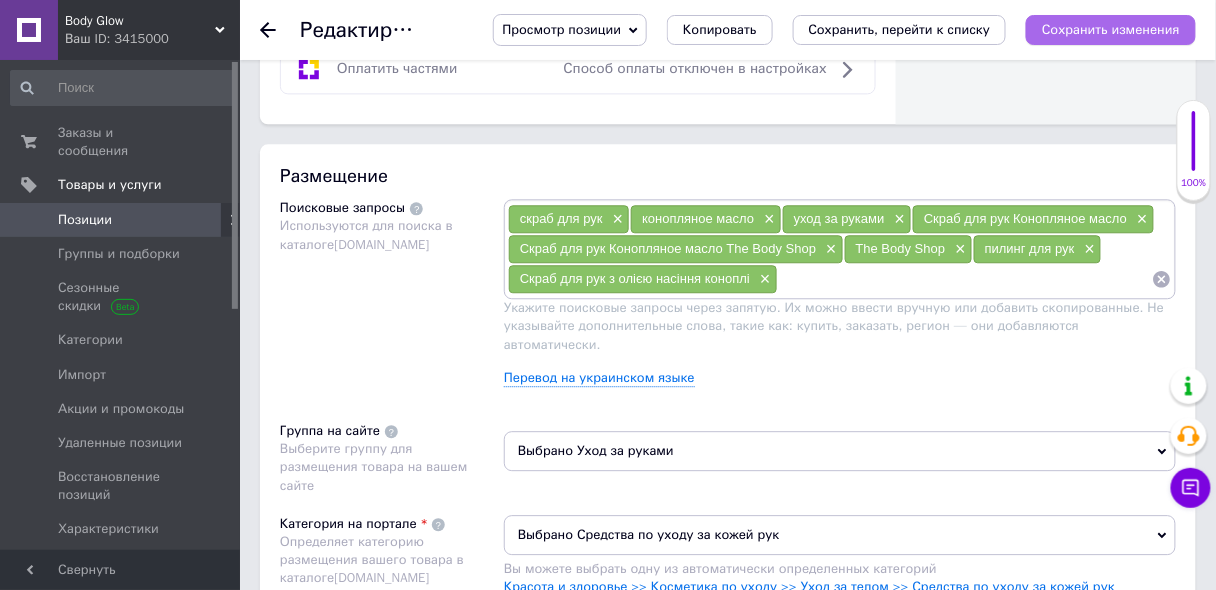 click on "Сохранить изменения" at bounding box center (1111, 30) 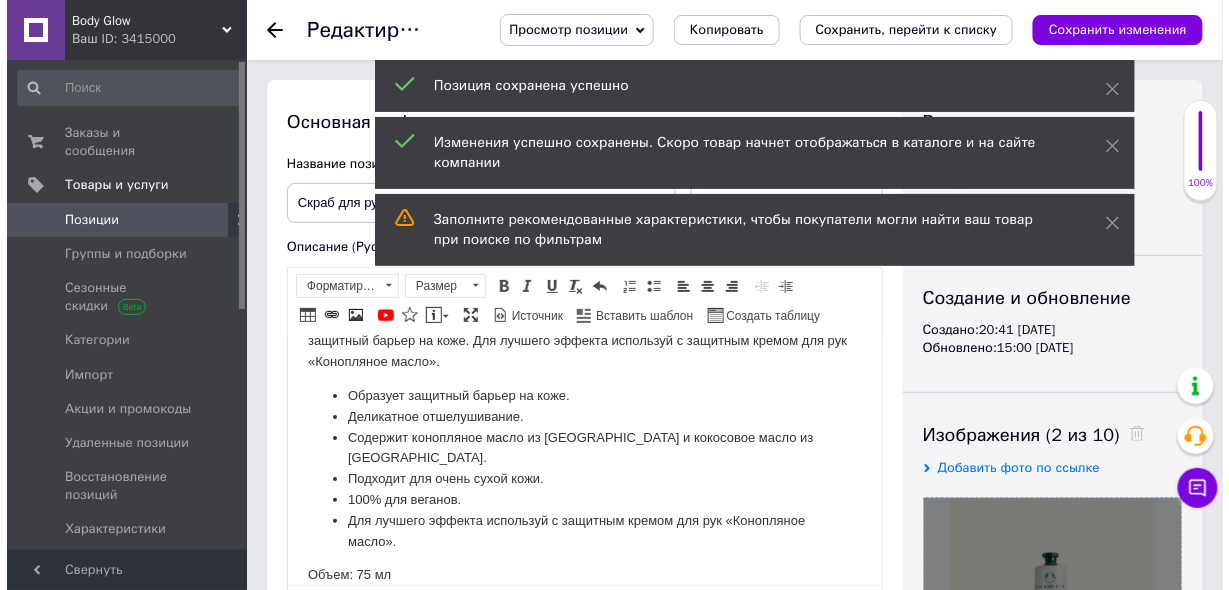 scroll, scrollTop: 80, scrollLeft: 0, axis: vertical 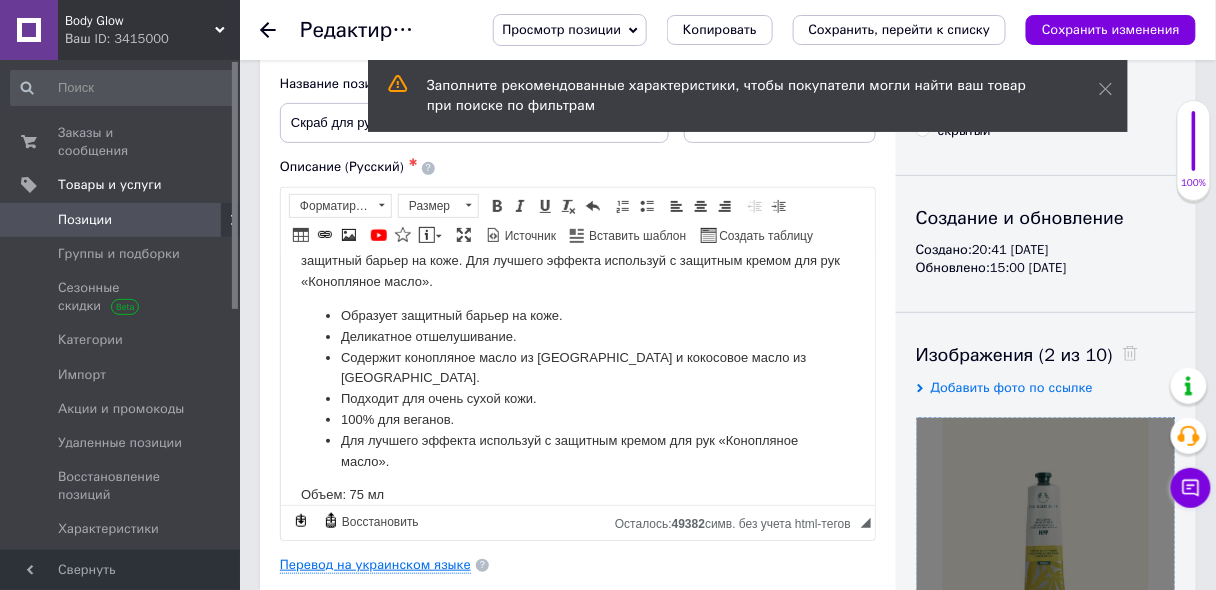 click on "Перевод на украинском языке" at bounding box center [375, 565] 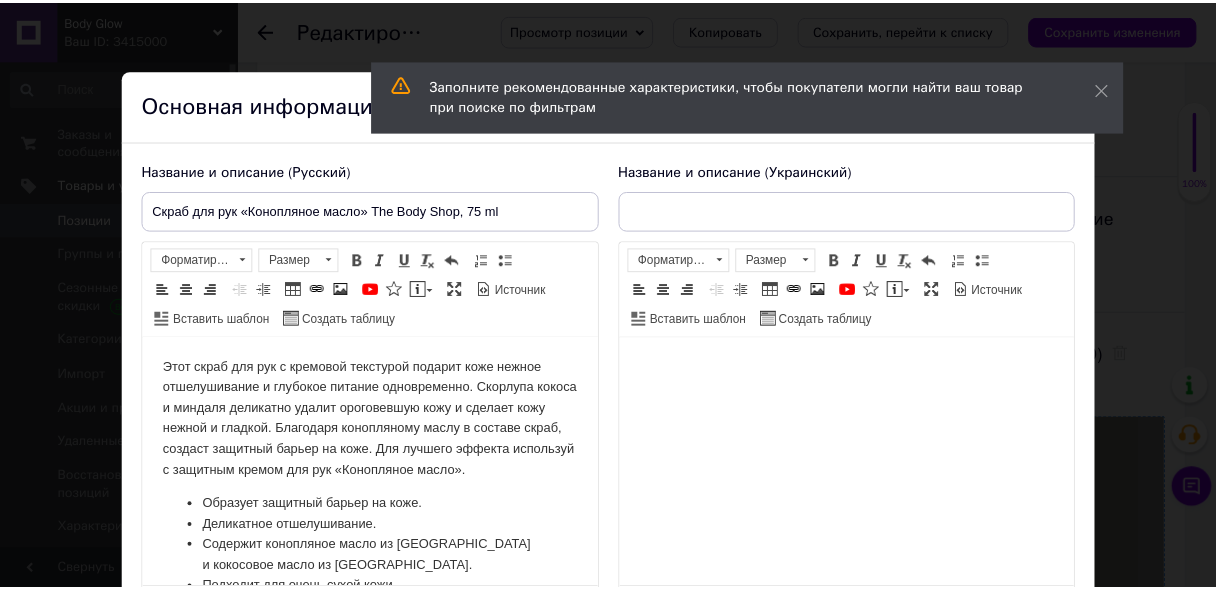 scroll, scrollTop: 0, scrollLeft: 0, axis: both 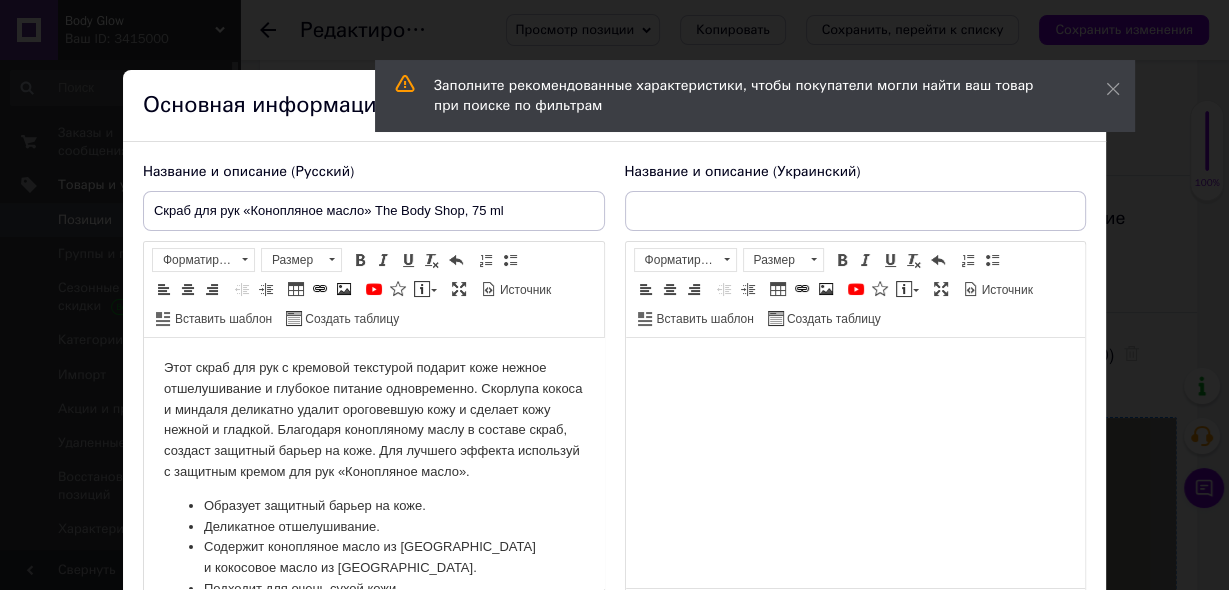 type on "Скраб для рук «Конопляна олія» The Body Shop, 75 ml" 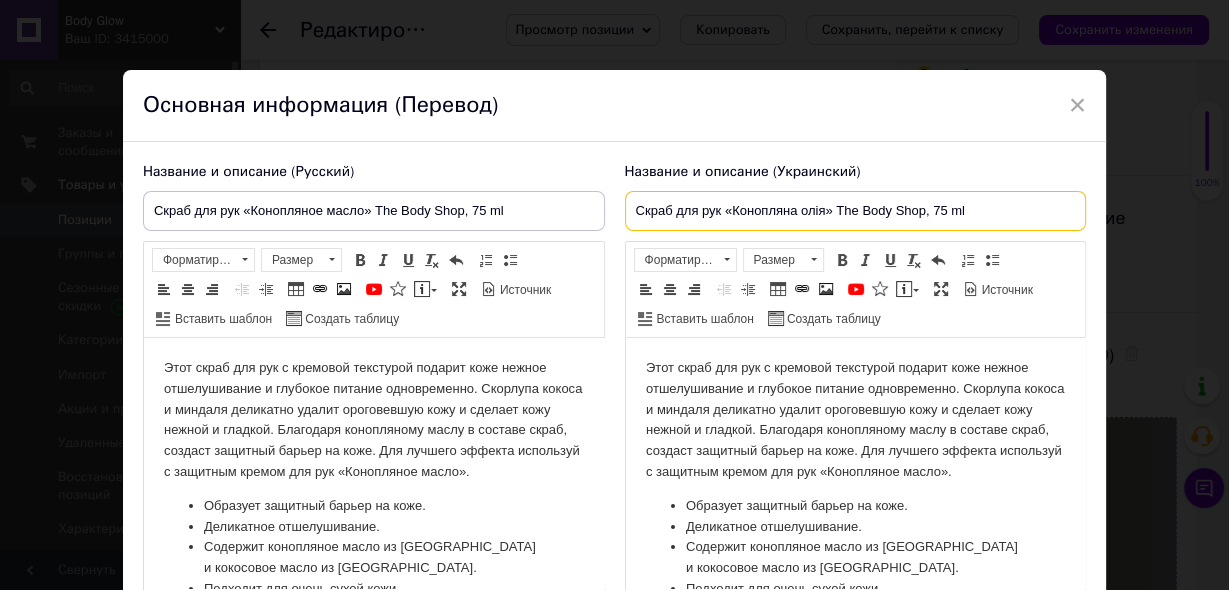 drag, startPoint x: 624, startPoint y: 209, endPoint x: 919, endPoint y: 200, distance: 295.13727 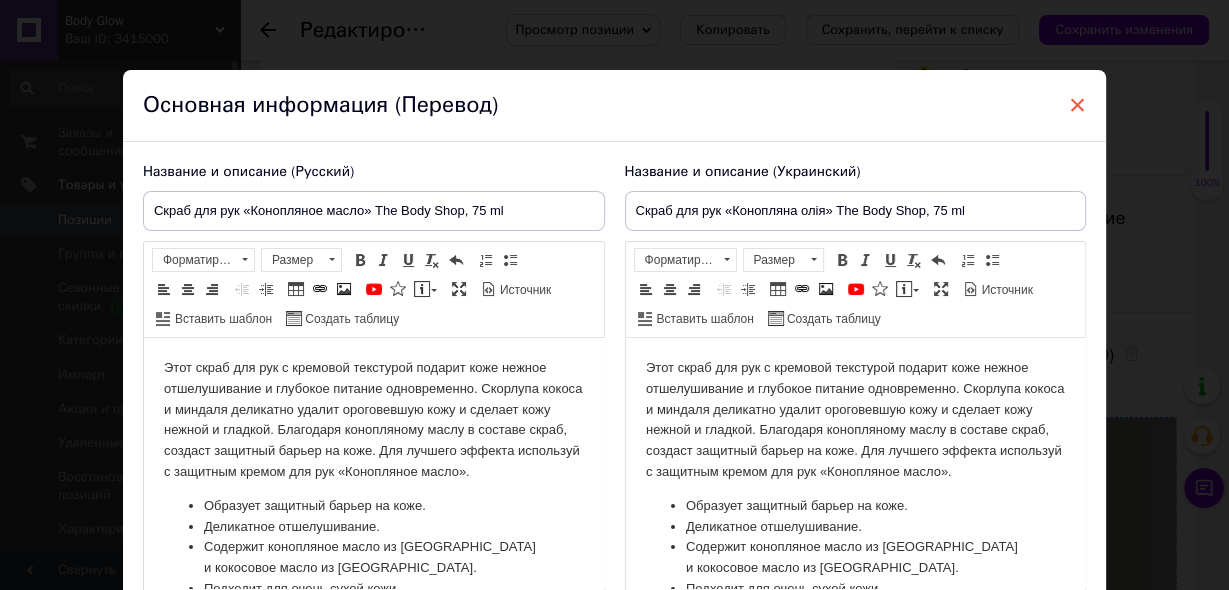 click on "×" at bounding box center (1078, 105) 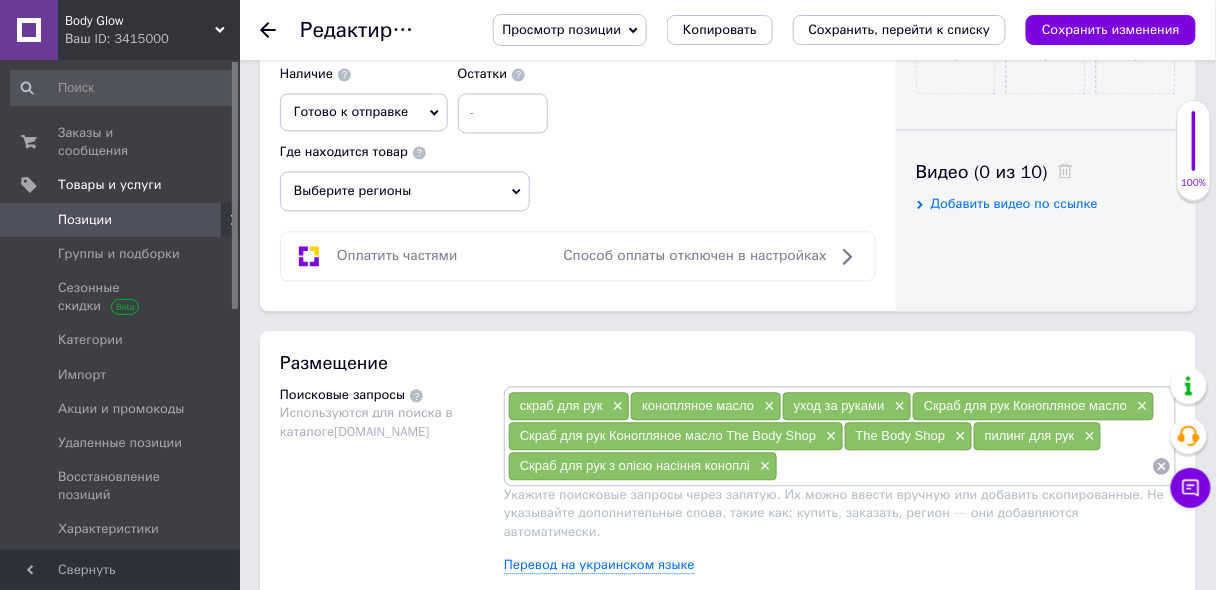 scroll, scrollTop: 960, scrollLeft: 0, axis: vertical 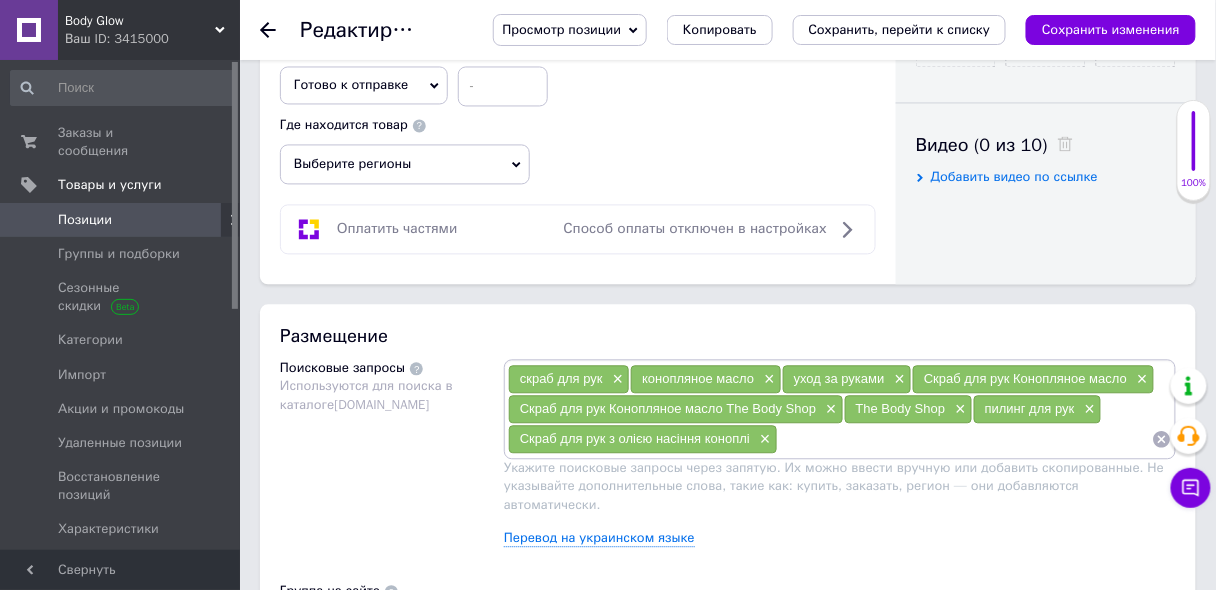 click at bounding box center (965, 439) 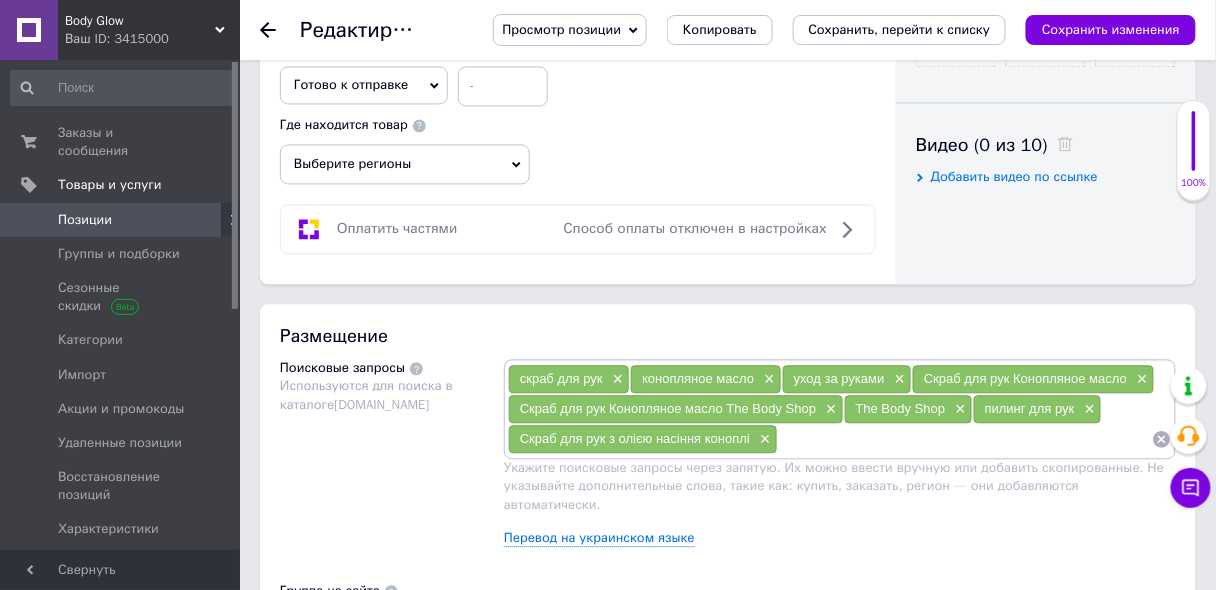 paste on "Скраб для рук «Конопляна олія» The Body Shop" 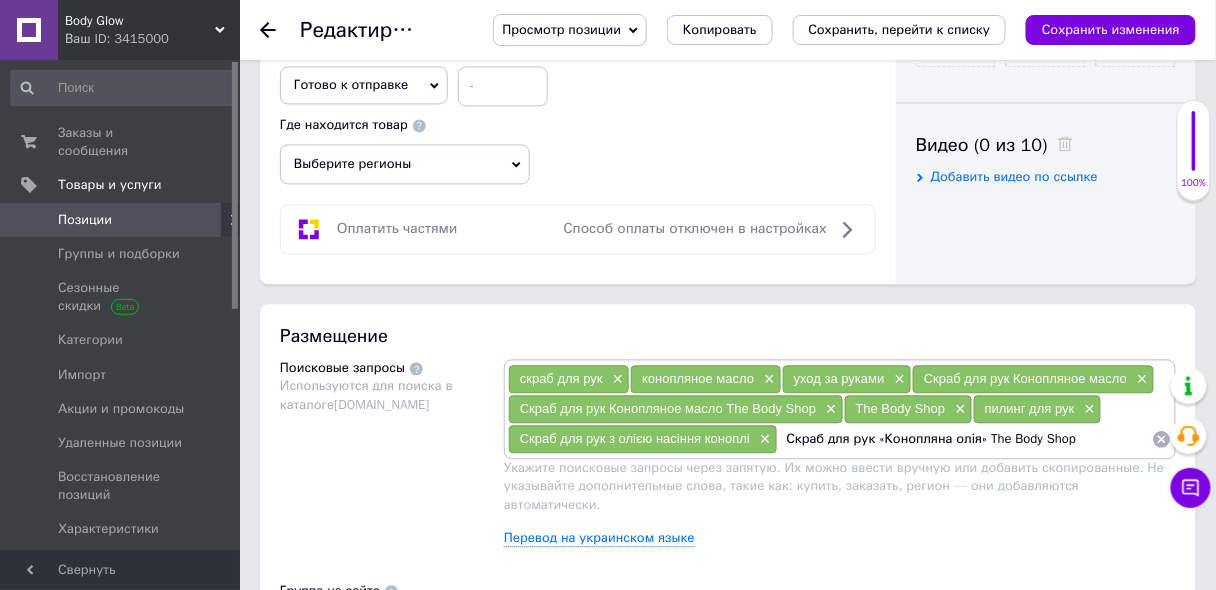 type 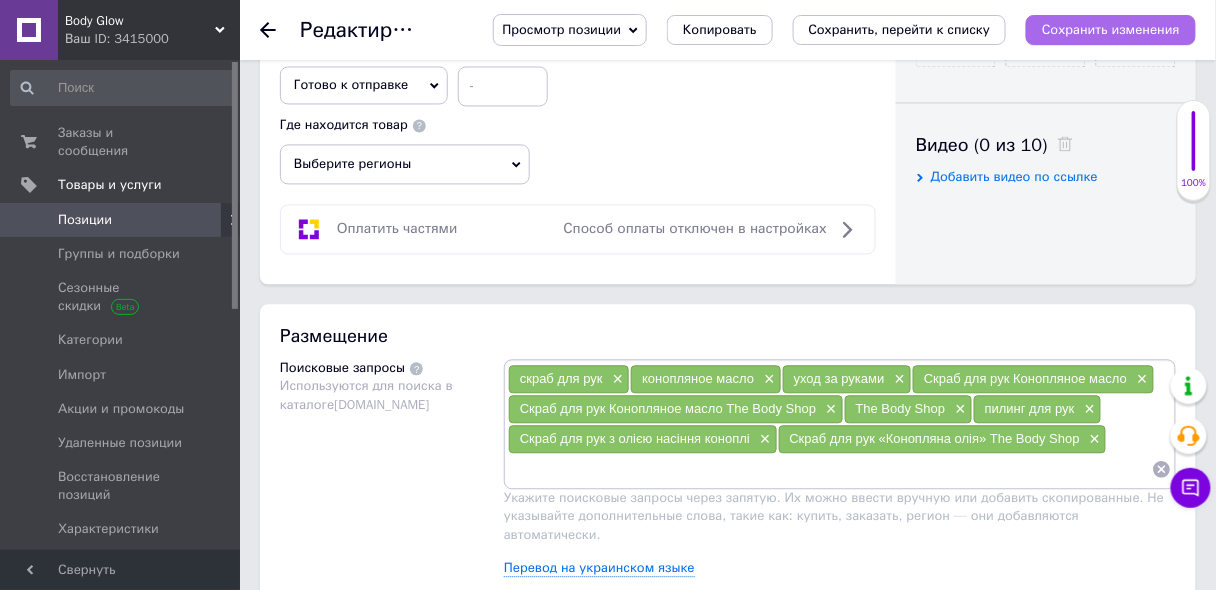 click on "Сохранить изменения" at bounding box center [1111, 29] 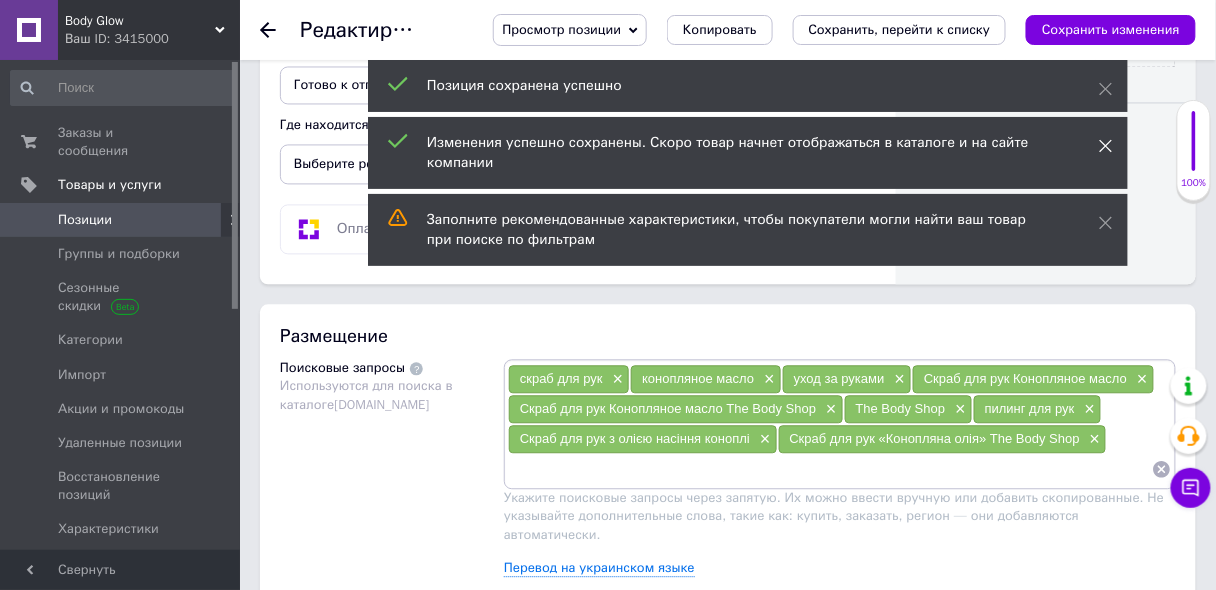 click 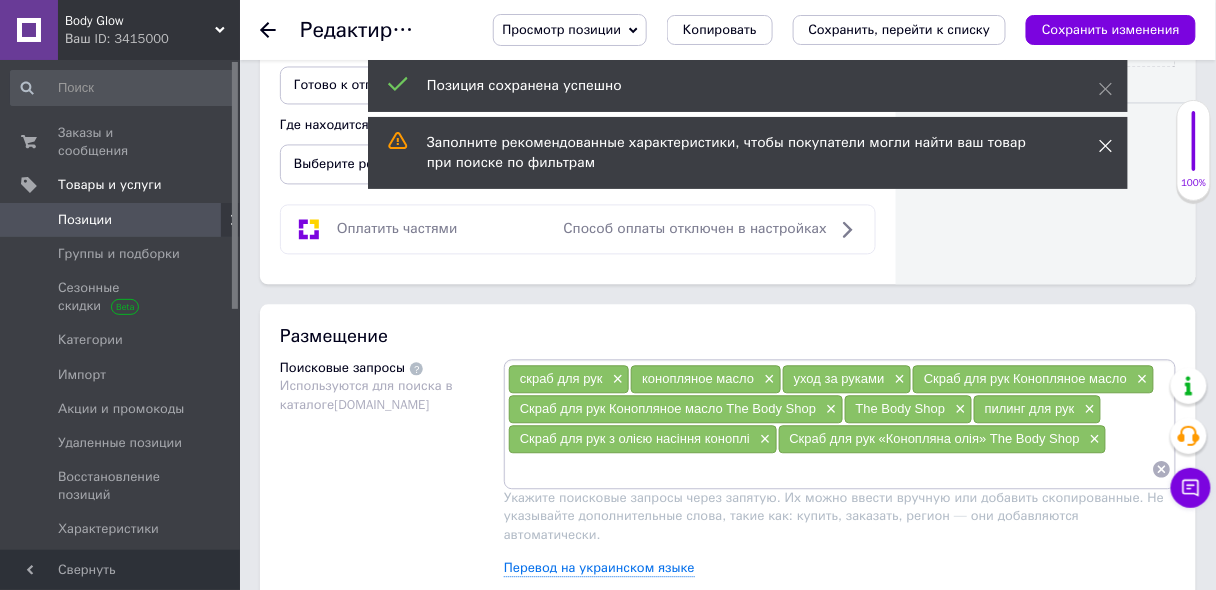 click 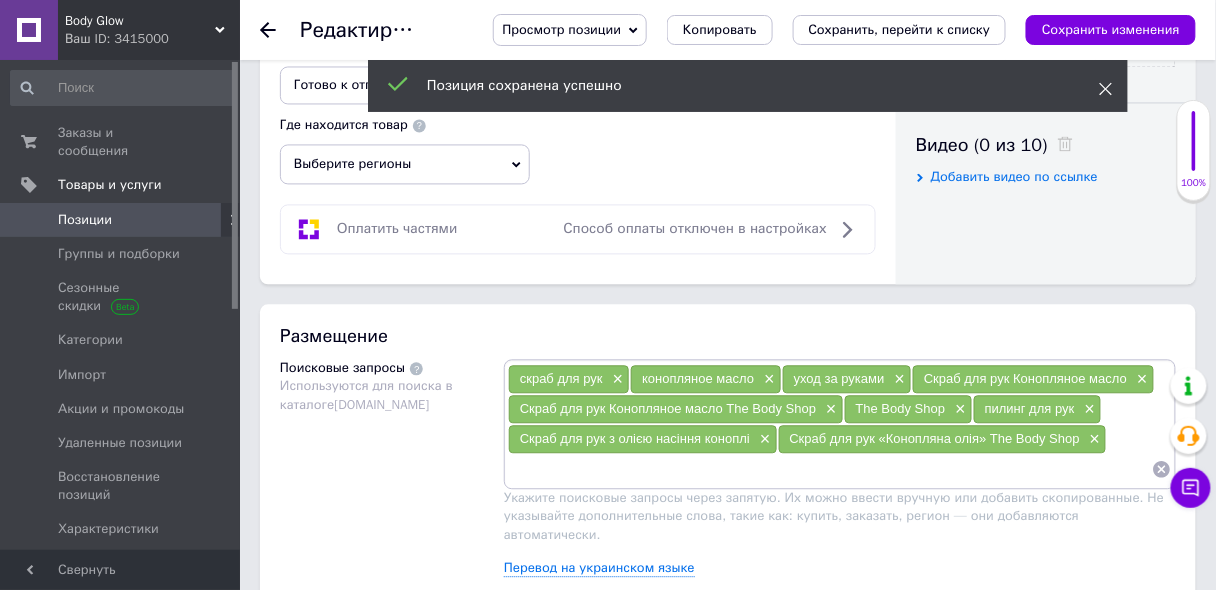 click at bounding box center [1106, 89] 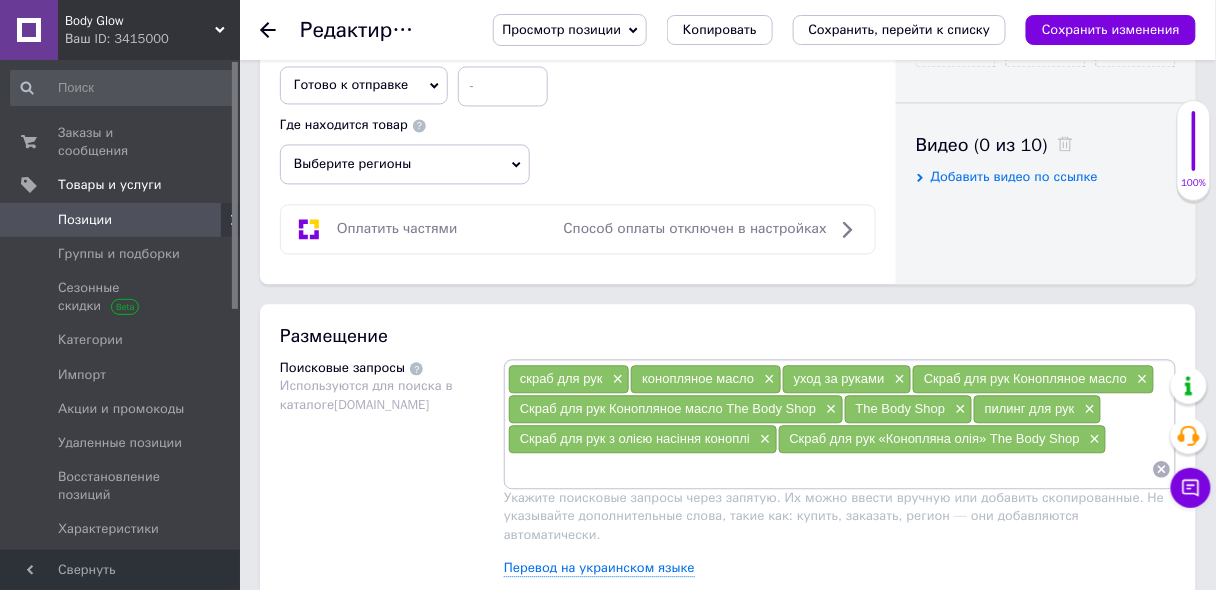 click 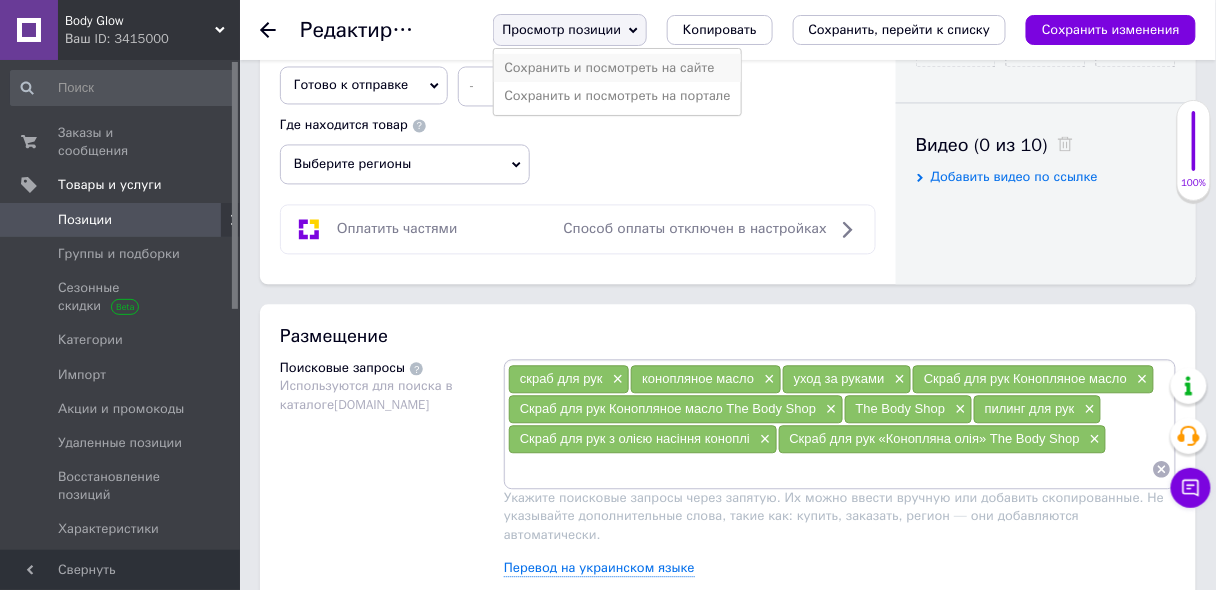 click on "Сохранить и посмотреть на сайте" at bounding box center (617, 68) 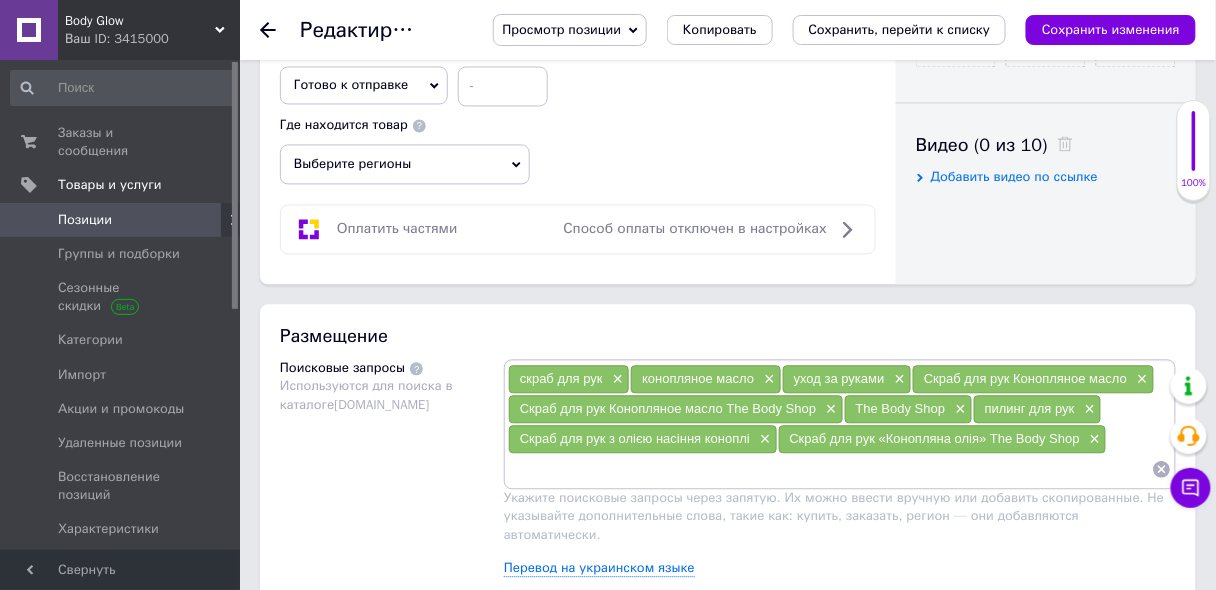 click 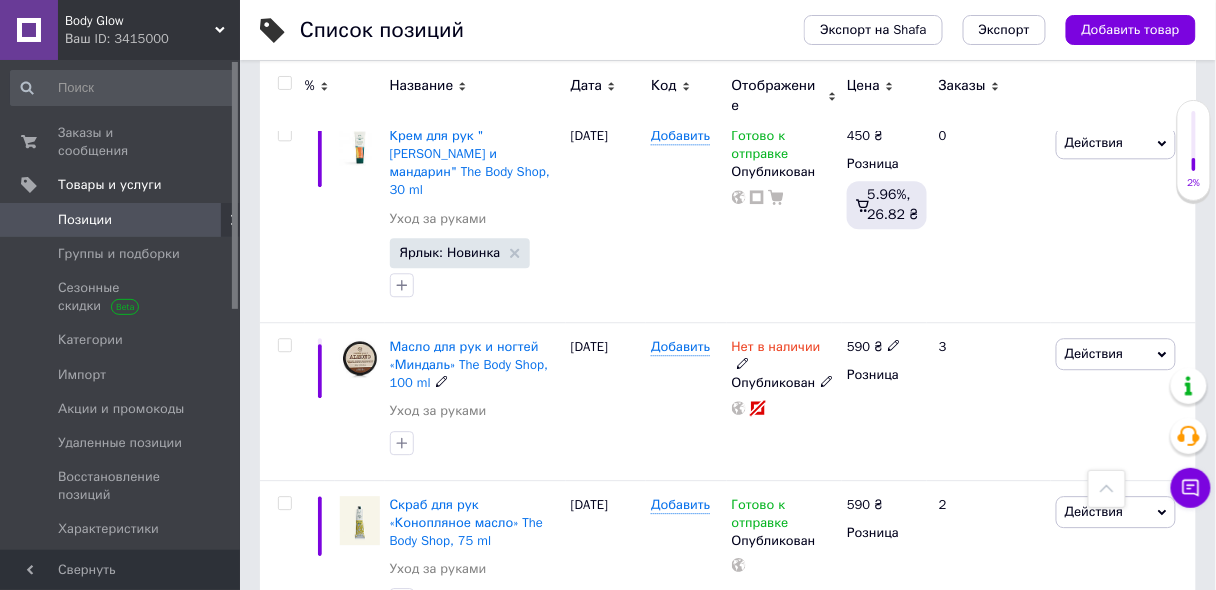 scroll, scrollTop: 1280, scrollLeft: 0, axis: vertical 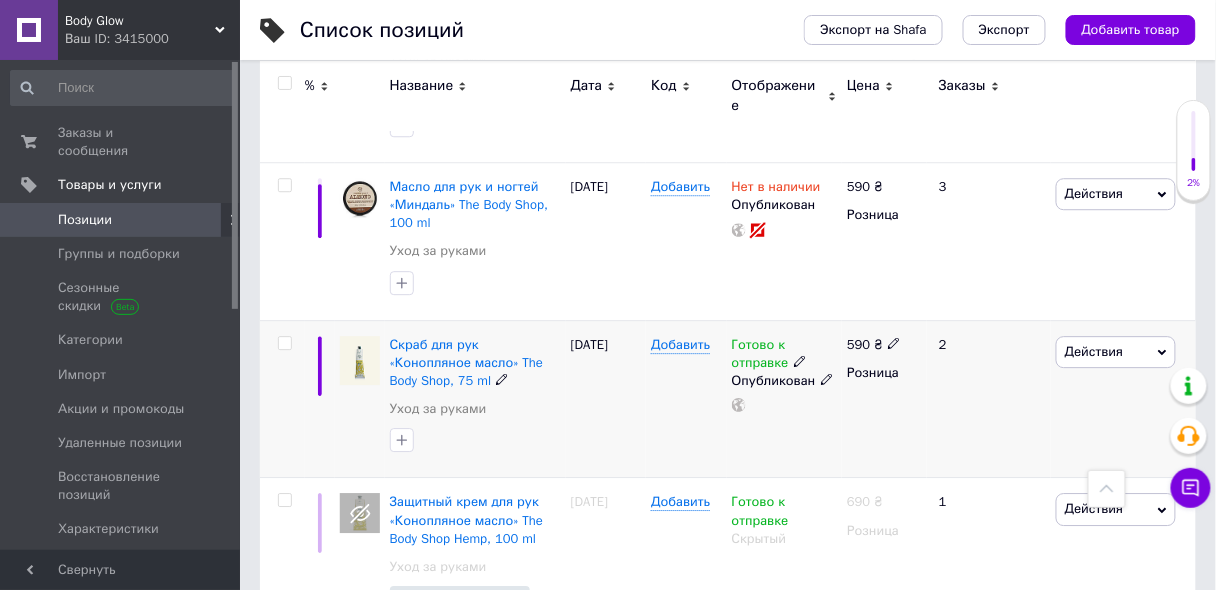 click 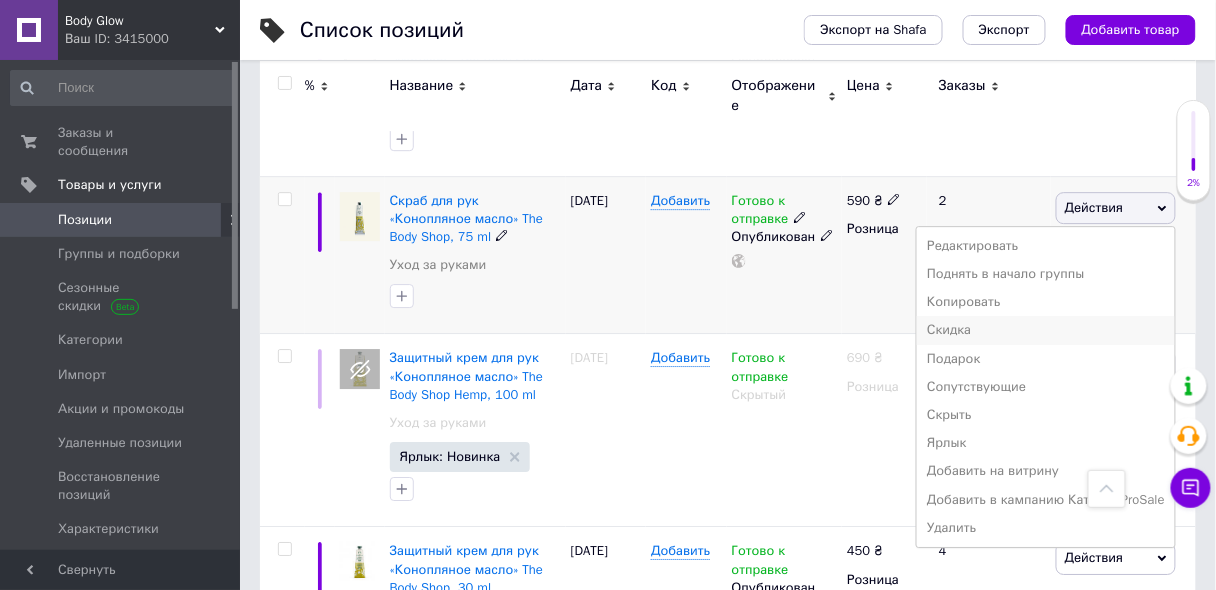 scroll, scrollTop: 1440, scrollLeft: 0, axis: vertical 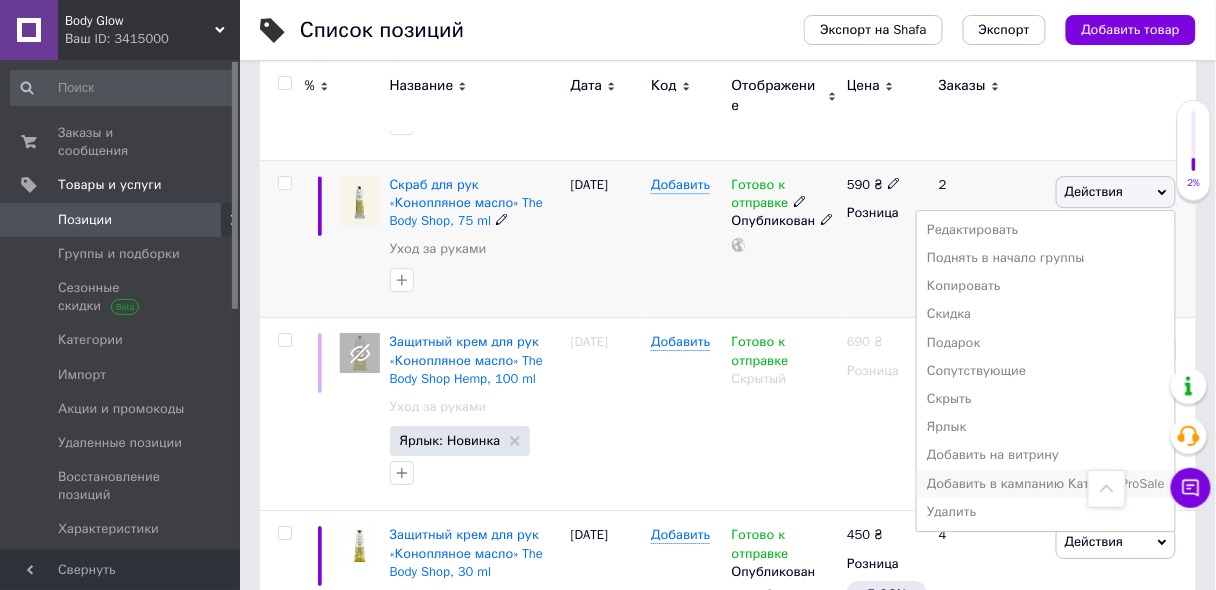 click on "Добавить в кампанию Каталог ProSale" at bounding box center [1046, 484] 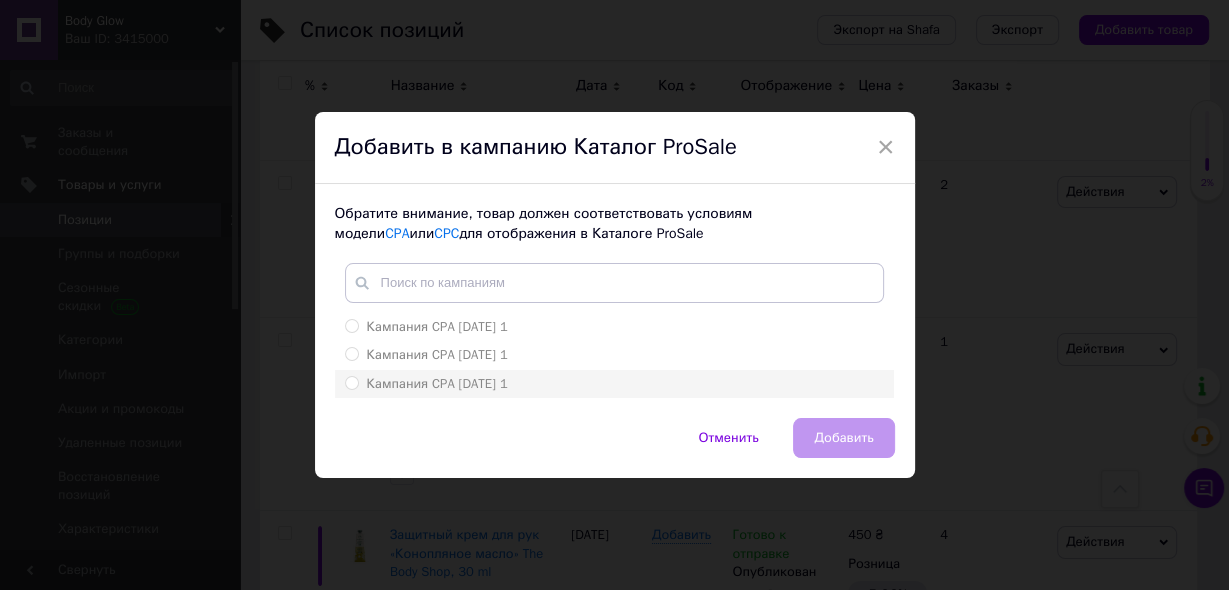 click on "Кампания CPA [DATE] 1" at bounding box center (351, 382) 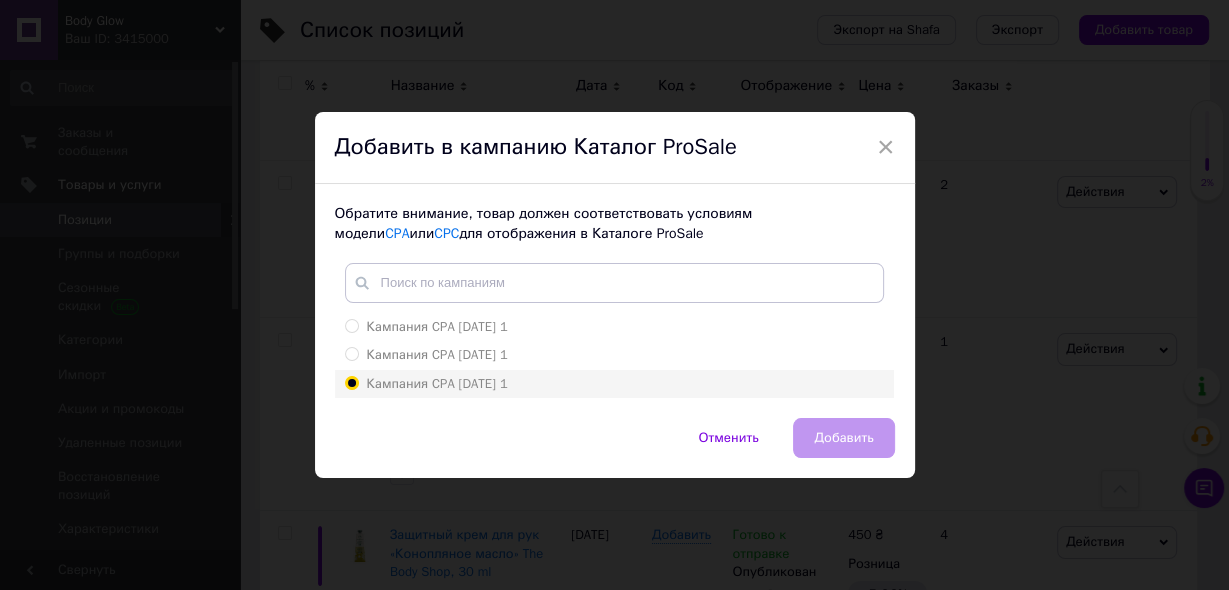 radio on "true" 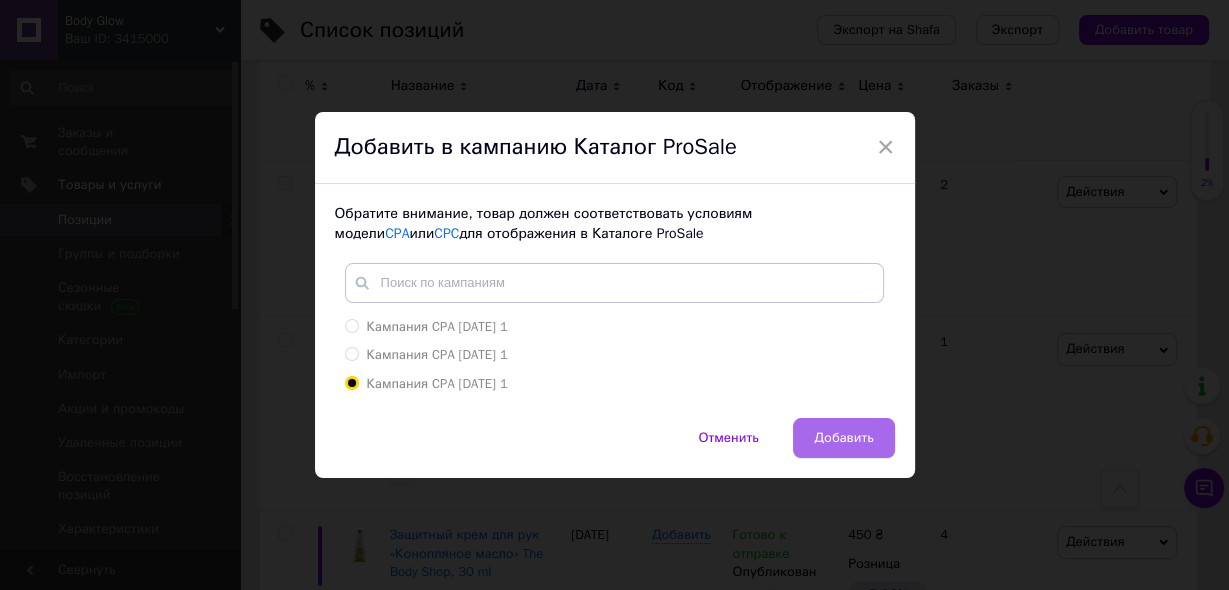 click on "Добавить" at bounding box center [843, 438] 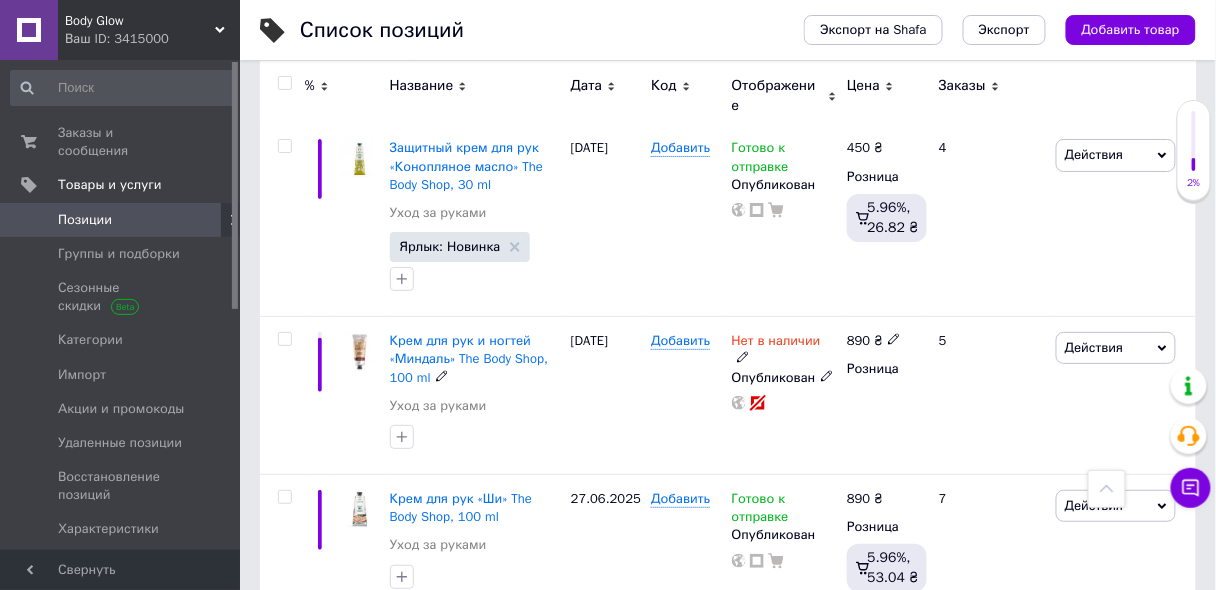 scroll, scrollTop: 1920, scrollLeft: 0, axis: vertical 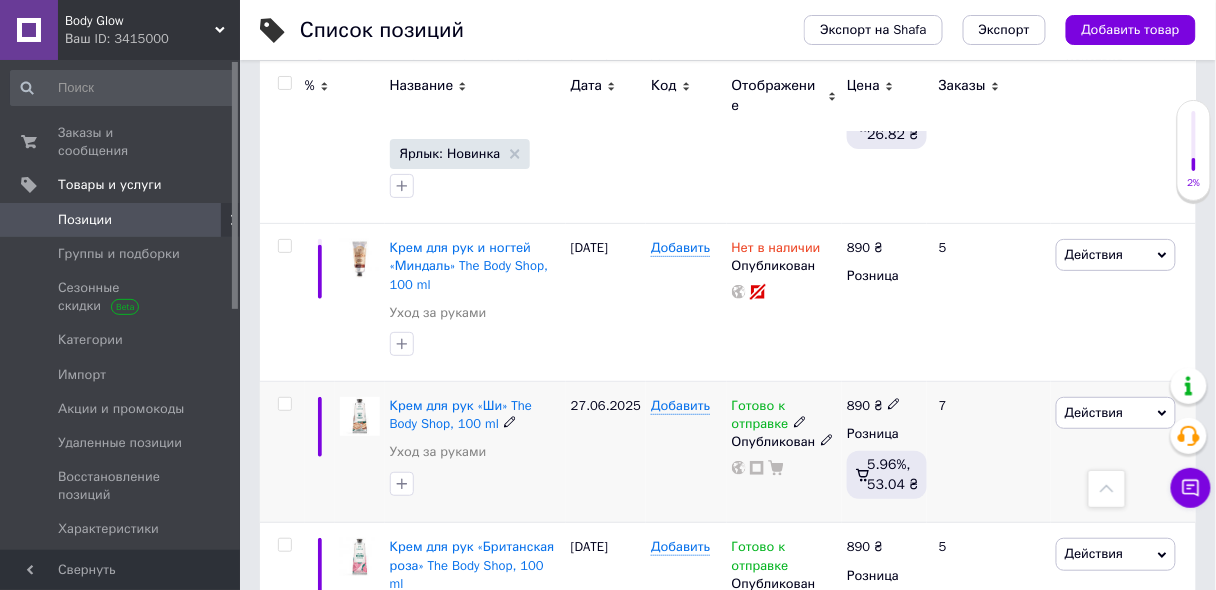 click 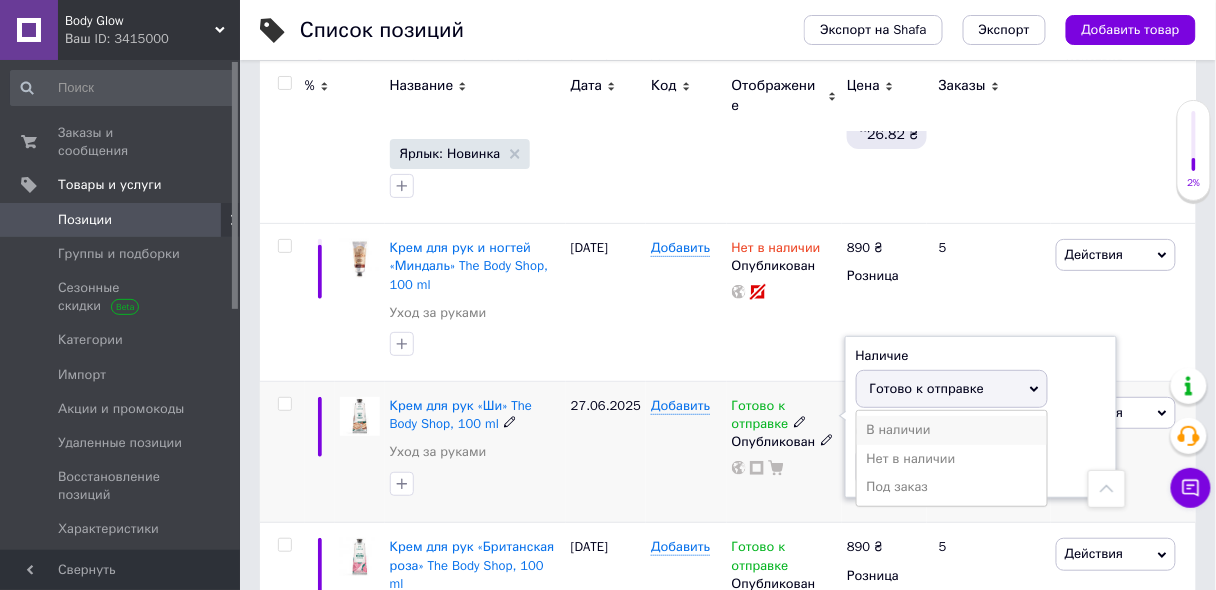 click on "В наличии" at bounding box center (952, 430) 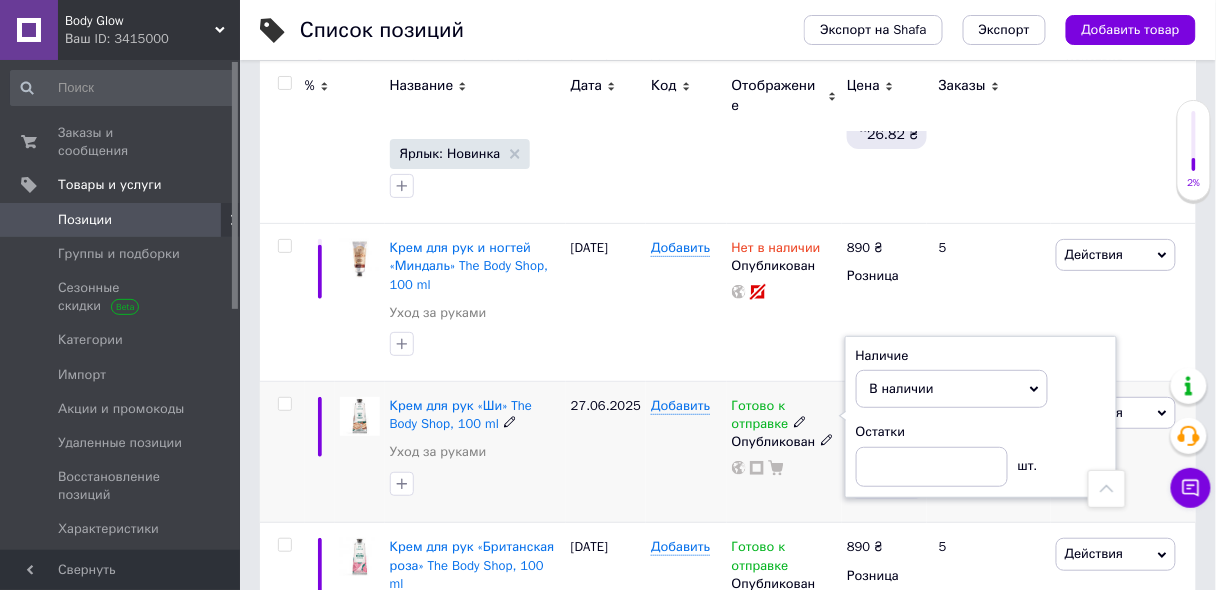 click on "Добавить" at bounding box center [686, 452] 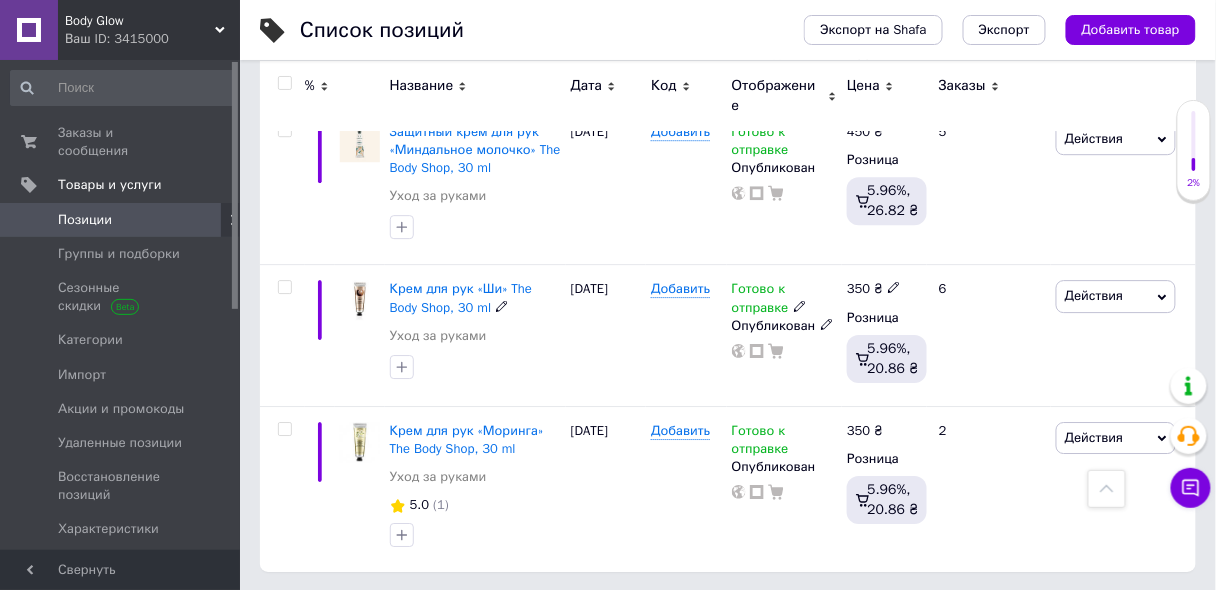 scroll, scrollTop: 3306, scrollLeft: 0, axis: vertical 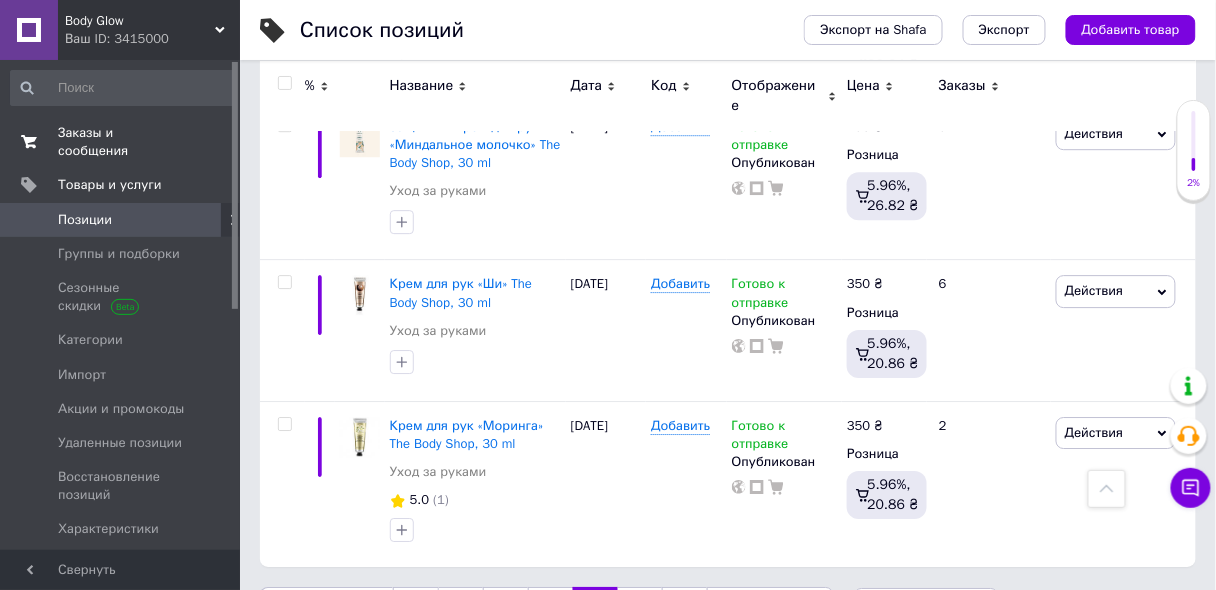 click on "Заказы и сообщения" at bounding box center [121, 142] 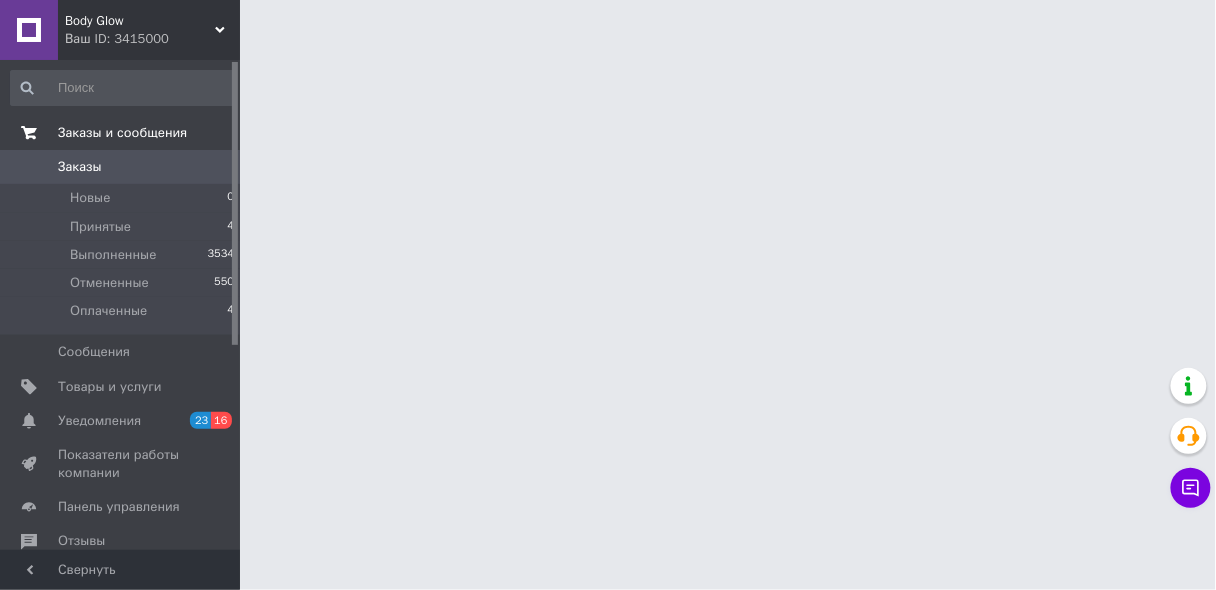 scroll, scrollTop: 0, scrollLeft: 0, axis: both 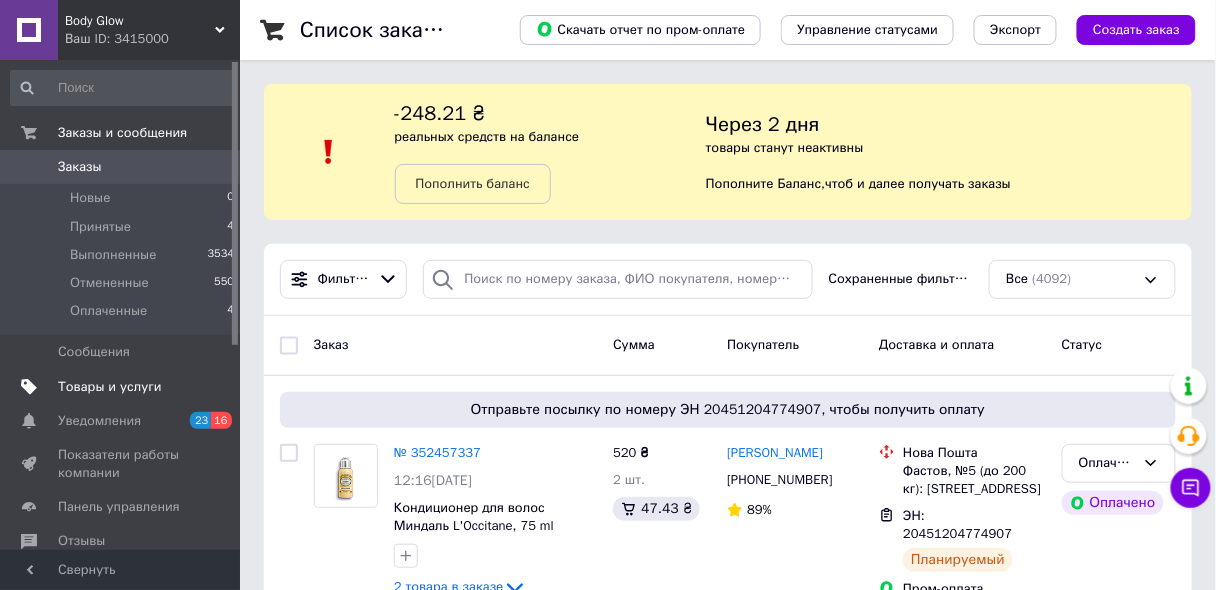 click on "Товары и услуги" at bounding box center (110, 387) 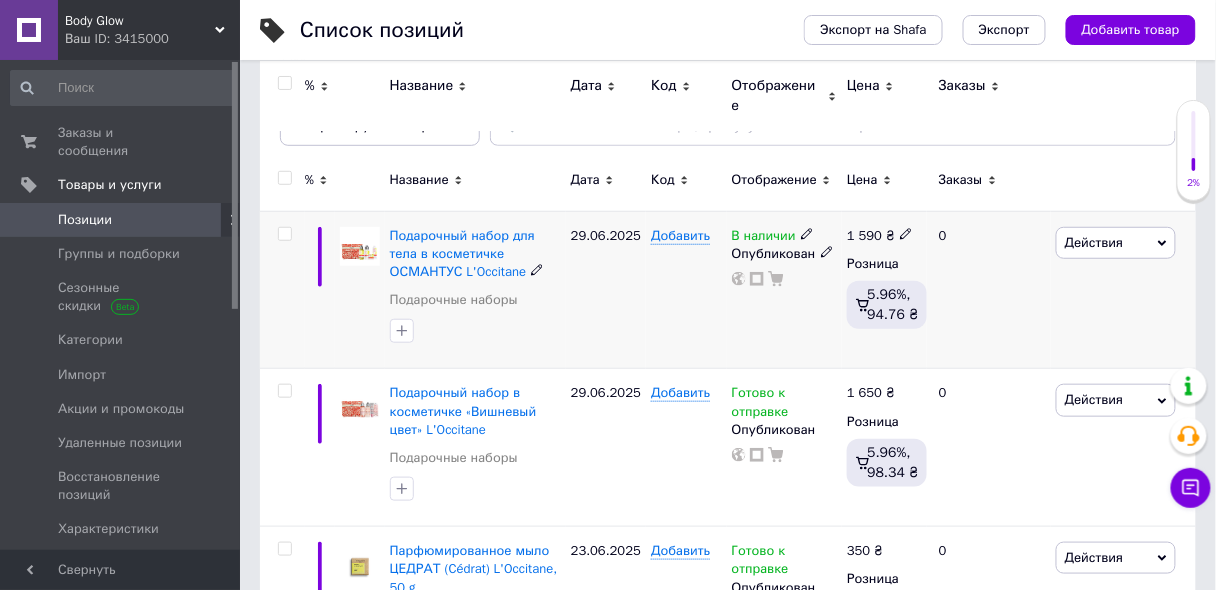 scroll, scrollTop: 0, scrollLeft: 0, axis: both 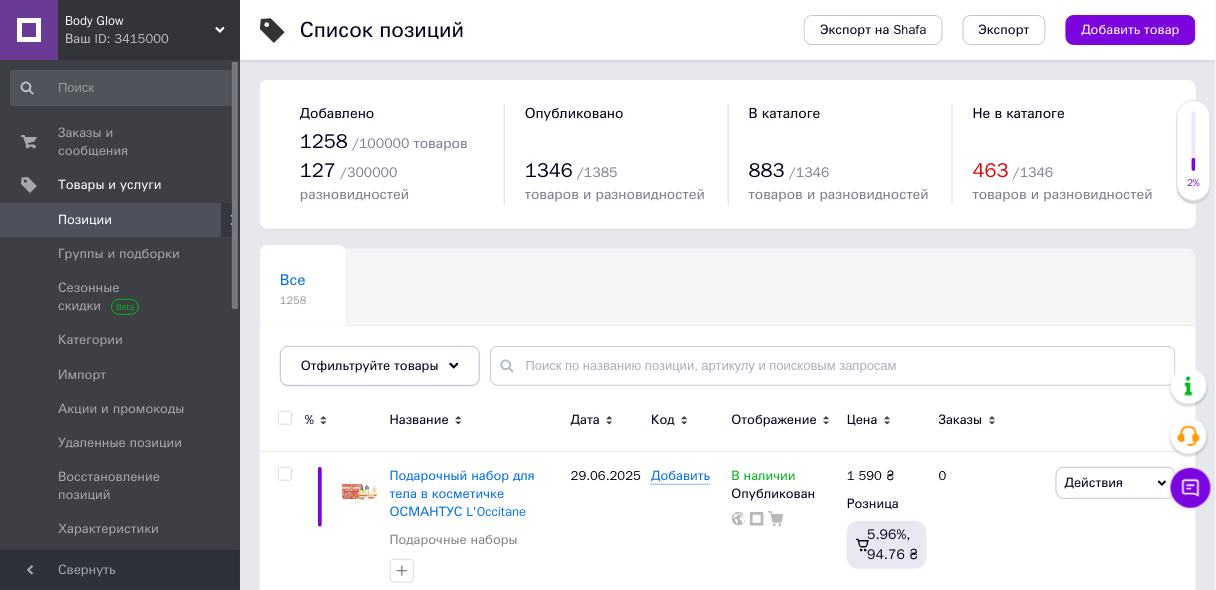 click 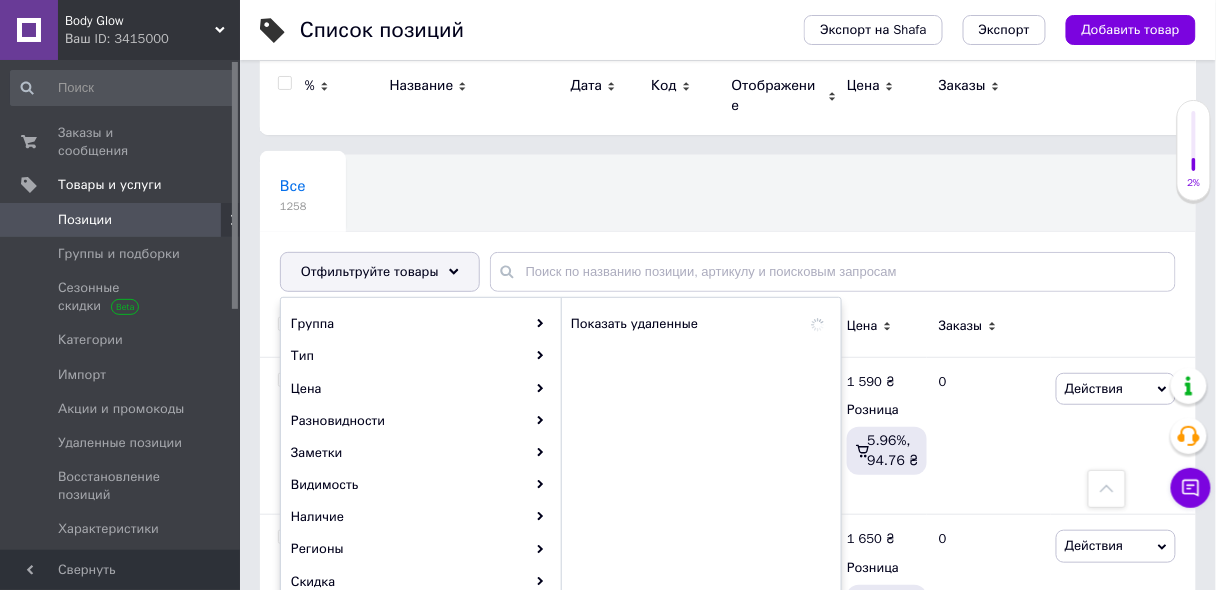 scroll, scrollTop: 80, scrollLeft: 0, axis: vertical 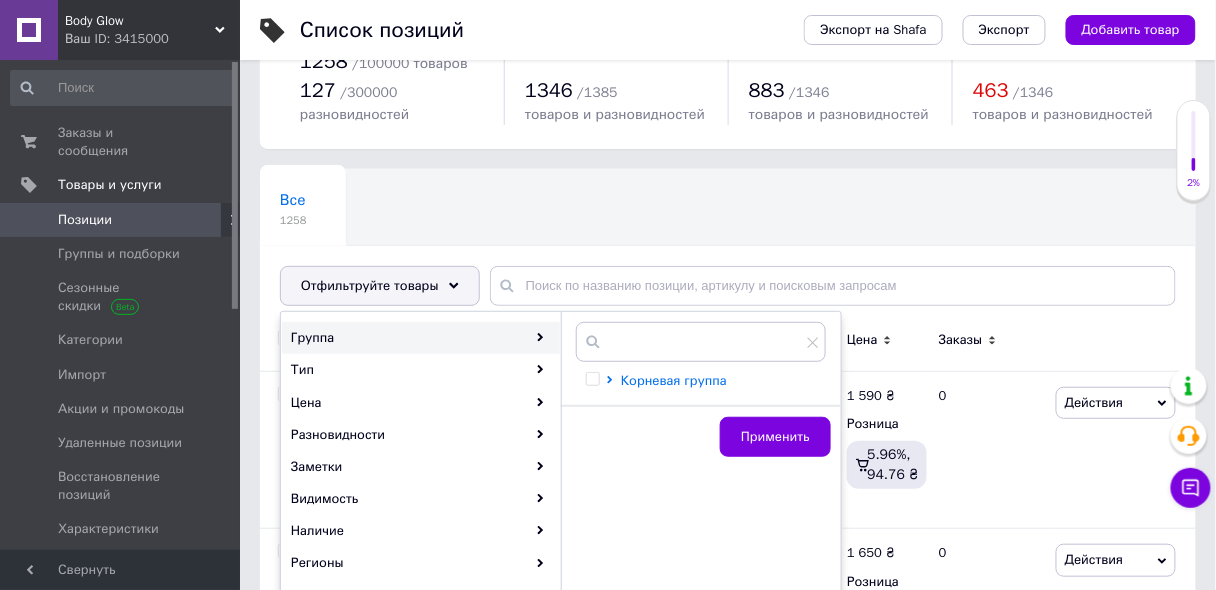 click on "Корневая группа" at bounding box center (674, 380) 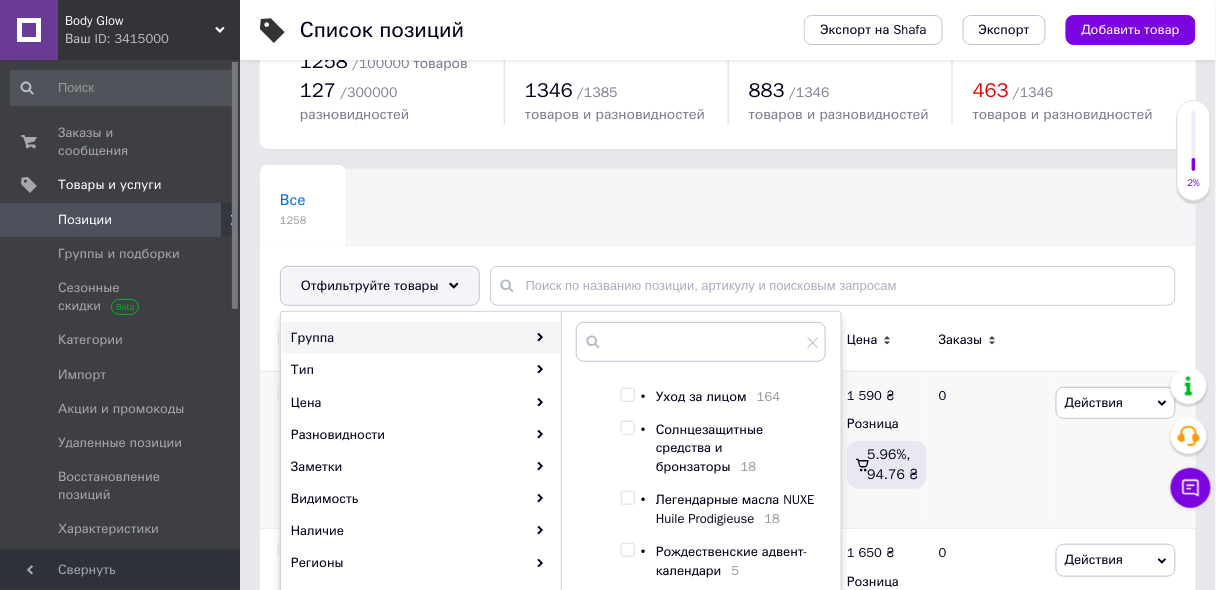 scroll, scrollTop: 240, scrollLeft: 0, axis: vertical 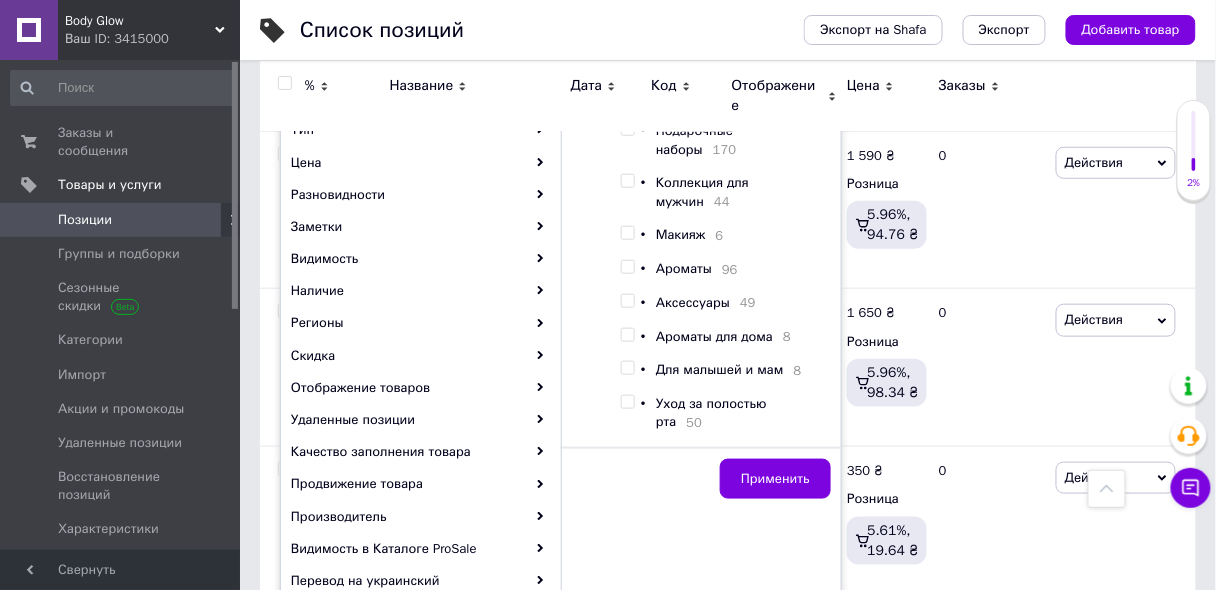 click at bounding box center (627, 402) 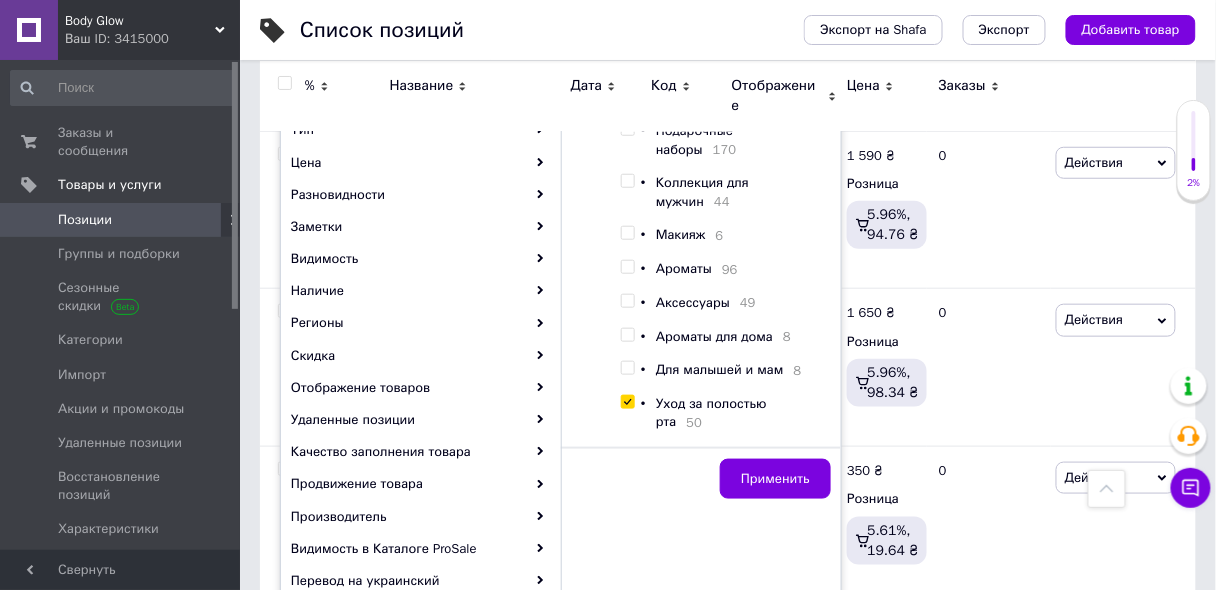 checkbox on "true" 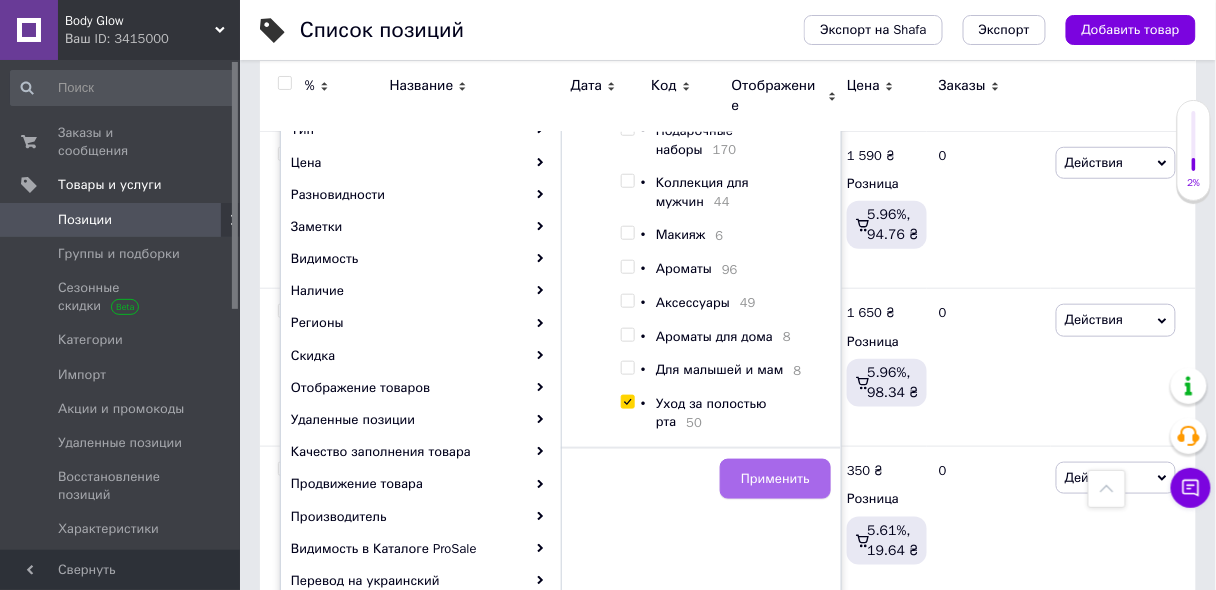 click on "Применить" at bounding box center [775, 479] 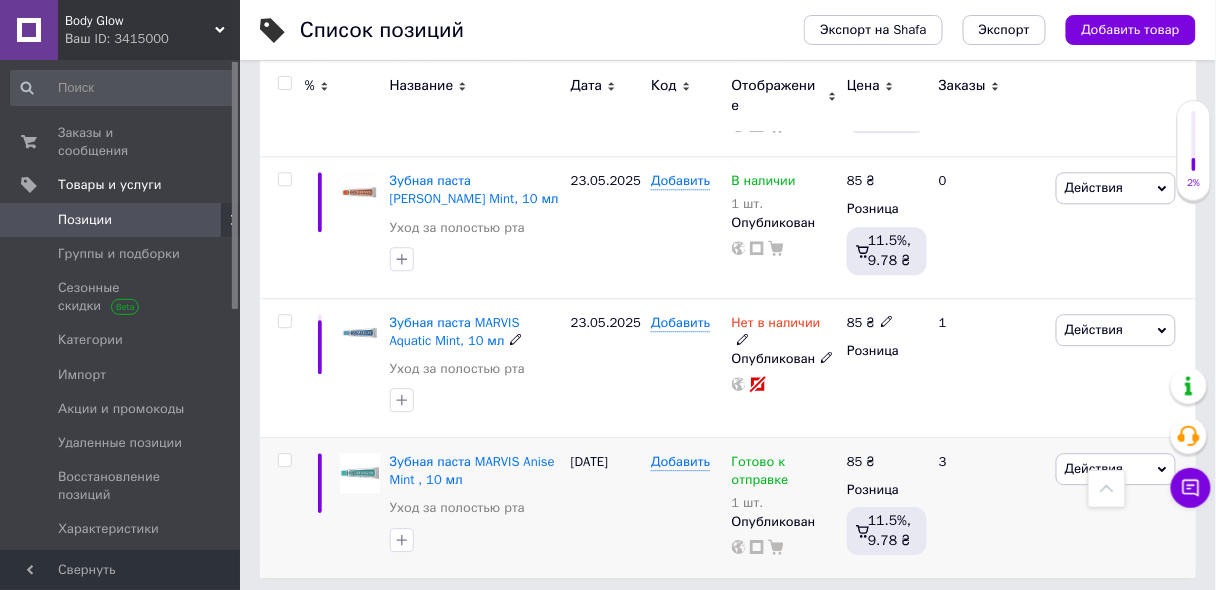 scroll, scrollTop: 3066, scrollLeft: 0, axis: vertical 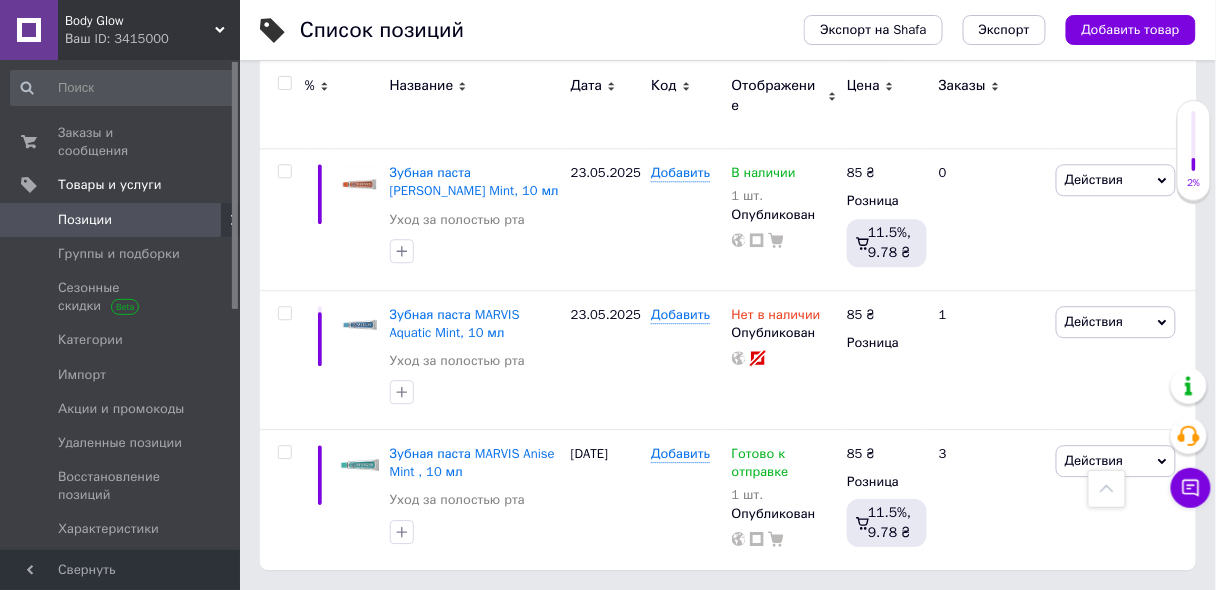 click on "2" at bounding box center (327, 611) 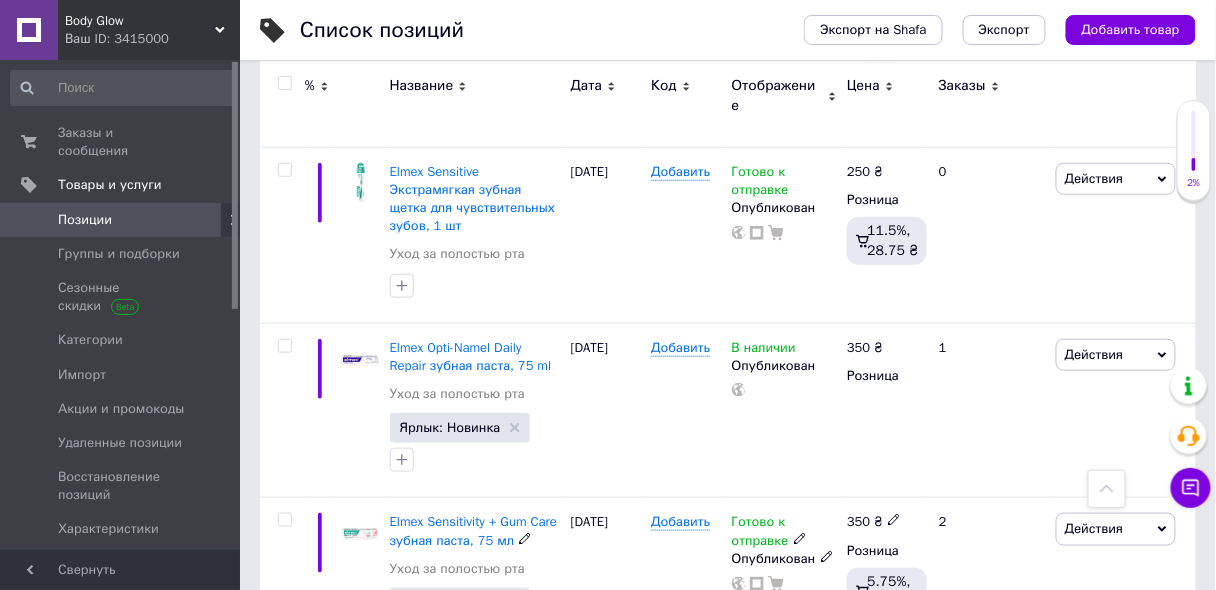 scroll, scrollTop: 2186, scrollLeft: 0, axis: vertical 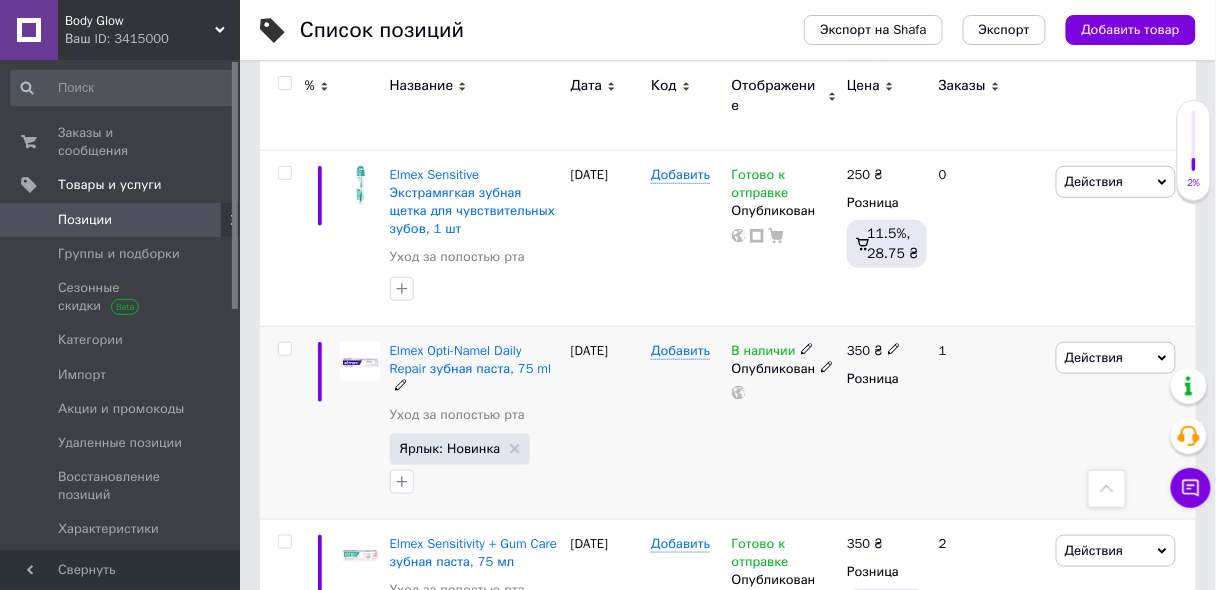 click 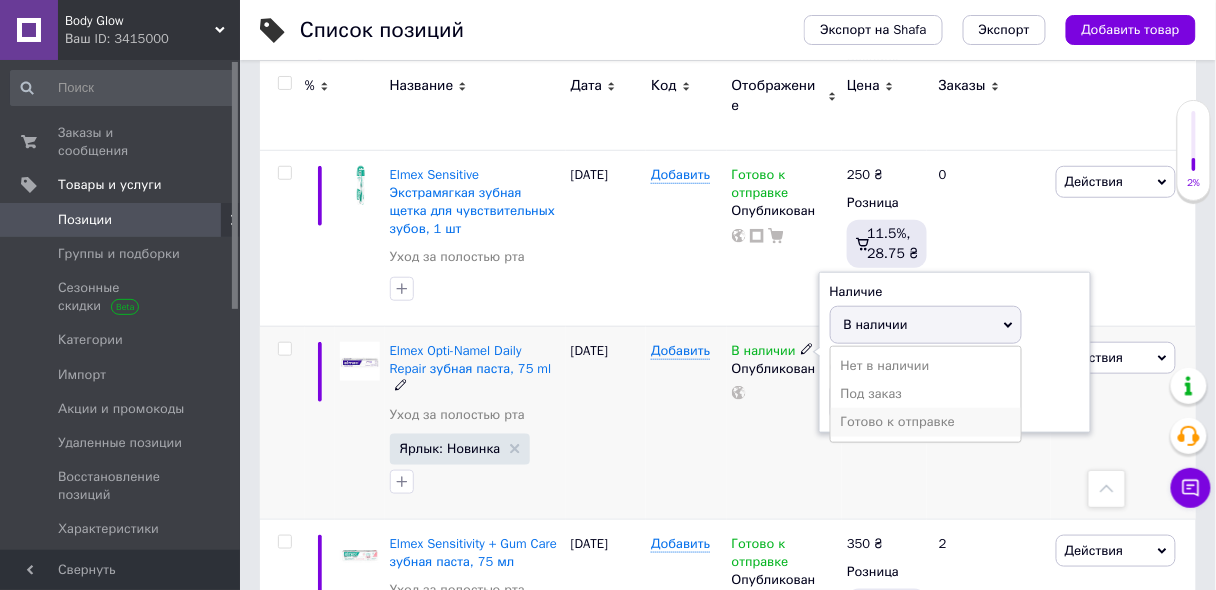 click on "Готово к отправке" at bounding box center (926, 422) 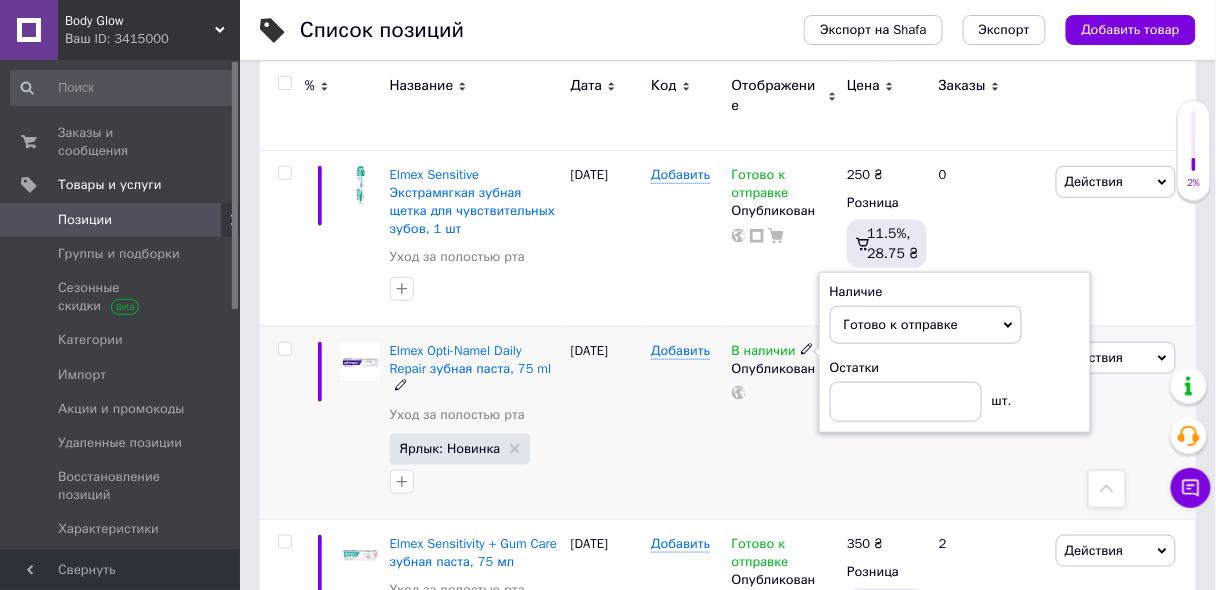 click on "Добавить" at bounding box center (686, 422) 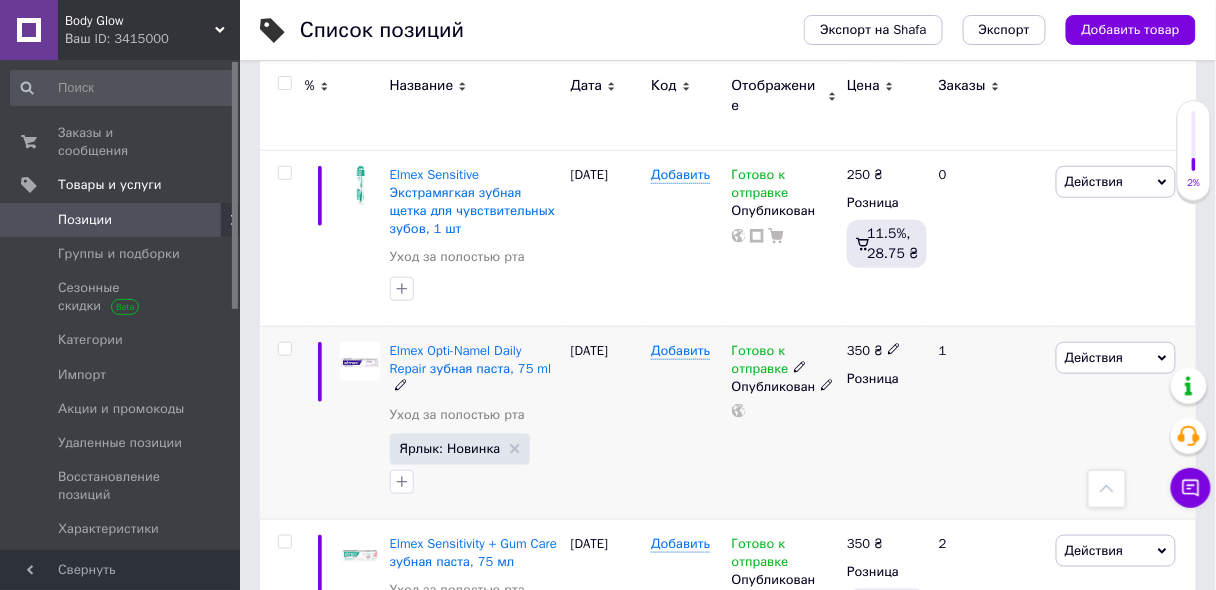 click 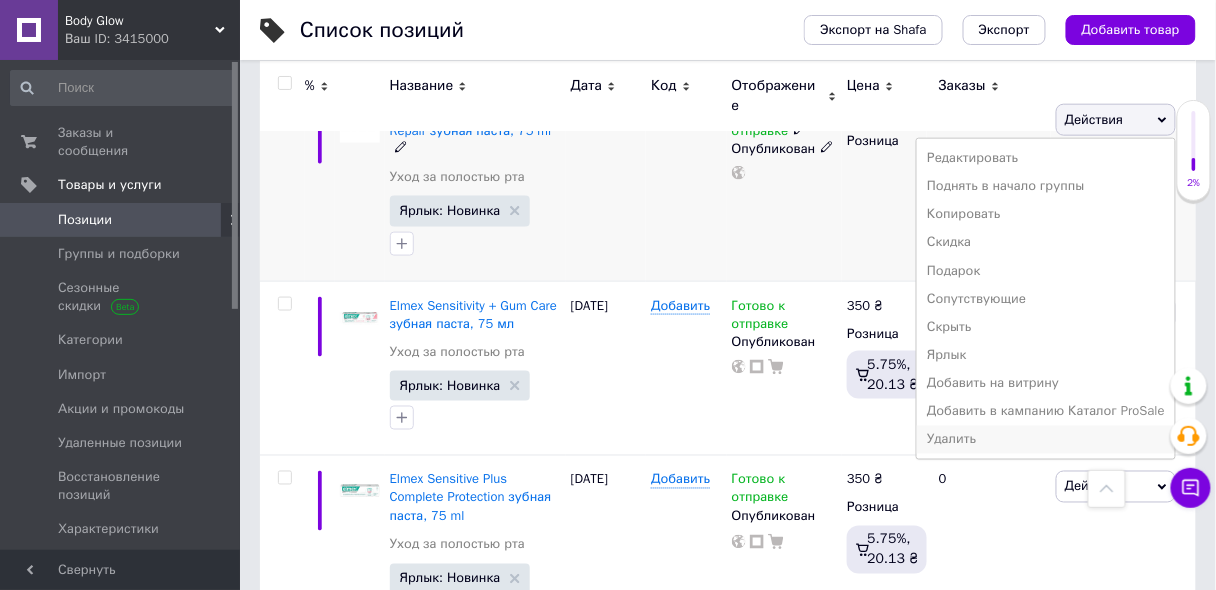 scroll, scrollTop: 2426, scrollLeft: 0, axis: vertical 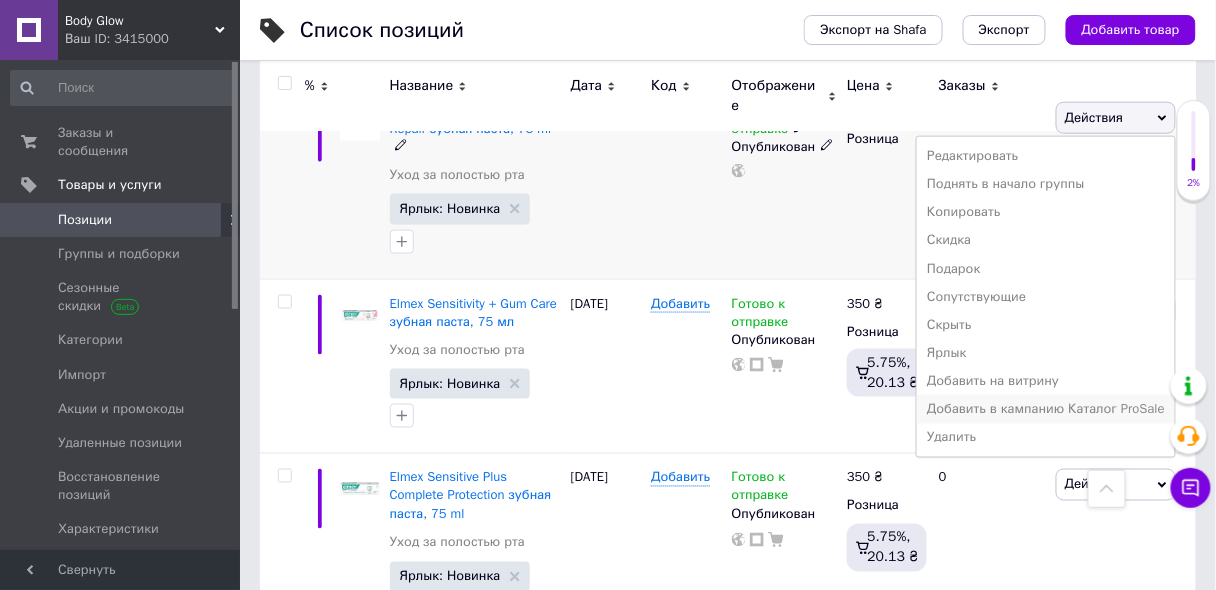 click on "Добавить в кампанию Каталог ProSale" at bounding box center [1046, 409] 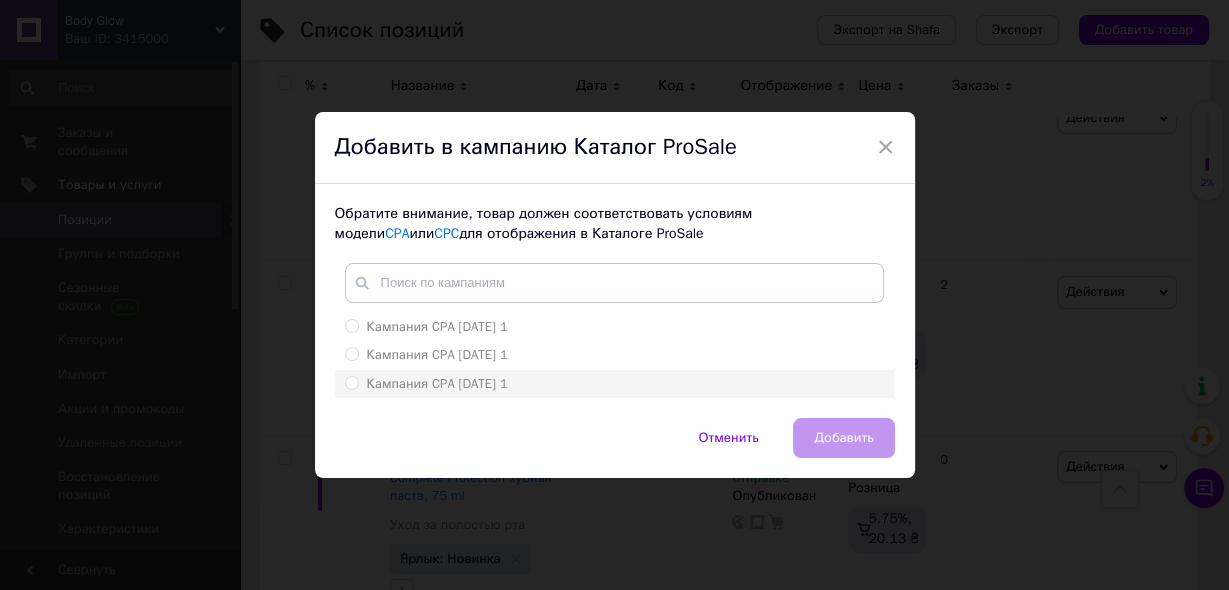 click on "Кампания CPA [DATE] 1" at bounding box center [351, 382] 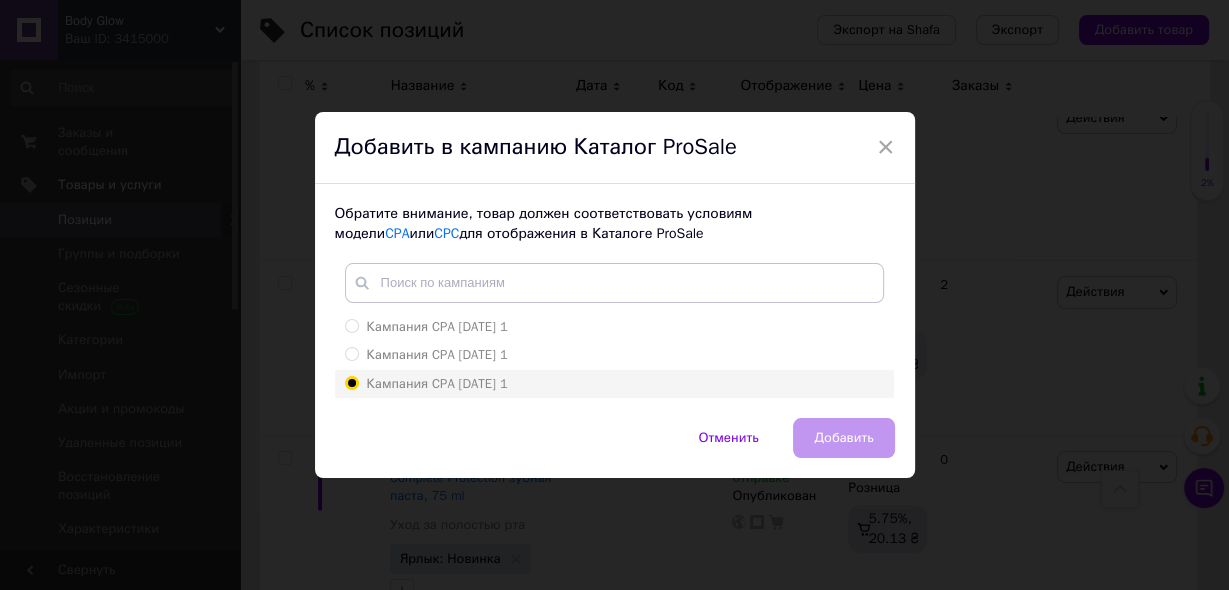 radio on "true" 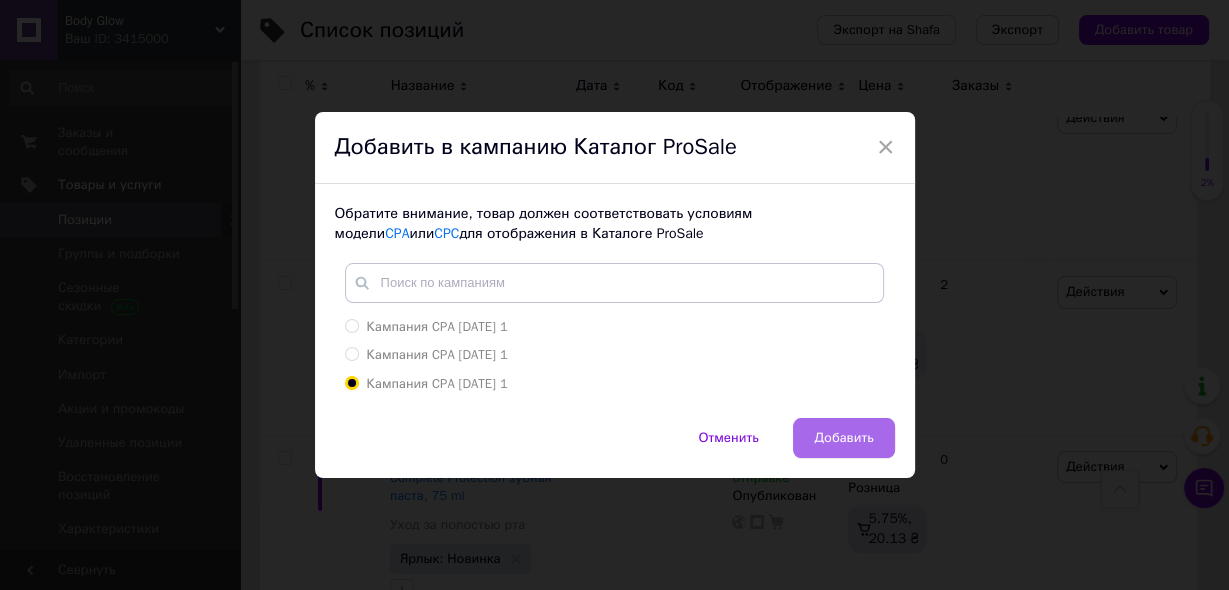 click on "Добавить" at bounding box center (843, 438) 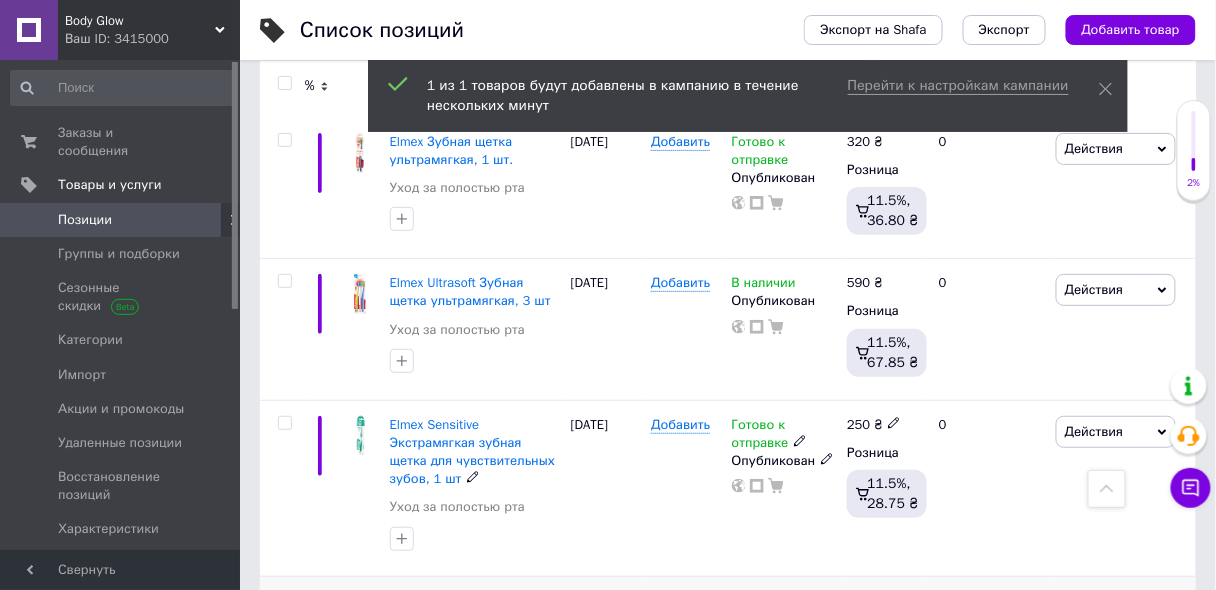 scroll, scrollTop: 1786, scrollLeft: 0, axis: vertical 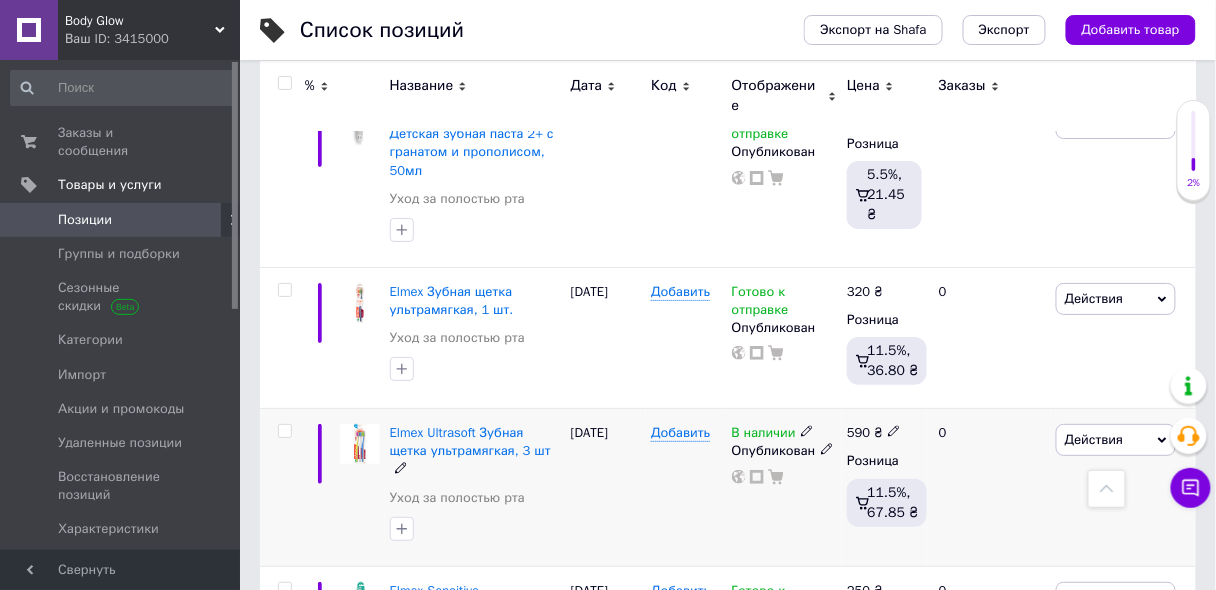 click 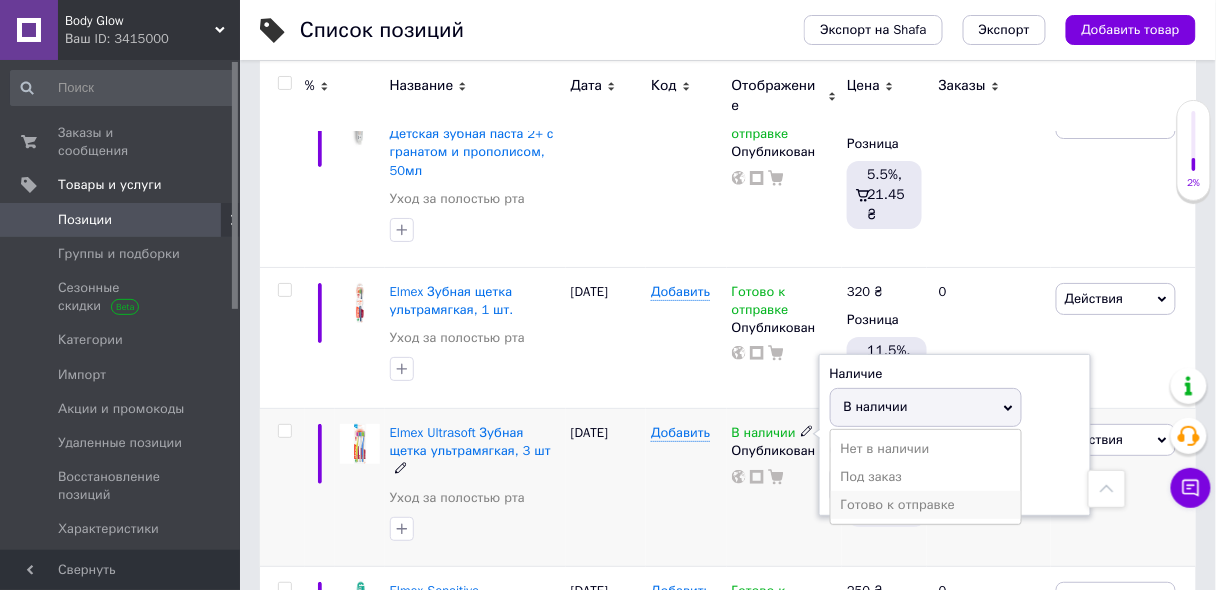 click on "Готово к отправке" at bounding box center [926, 505] 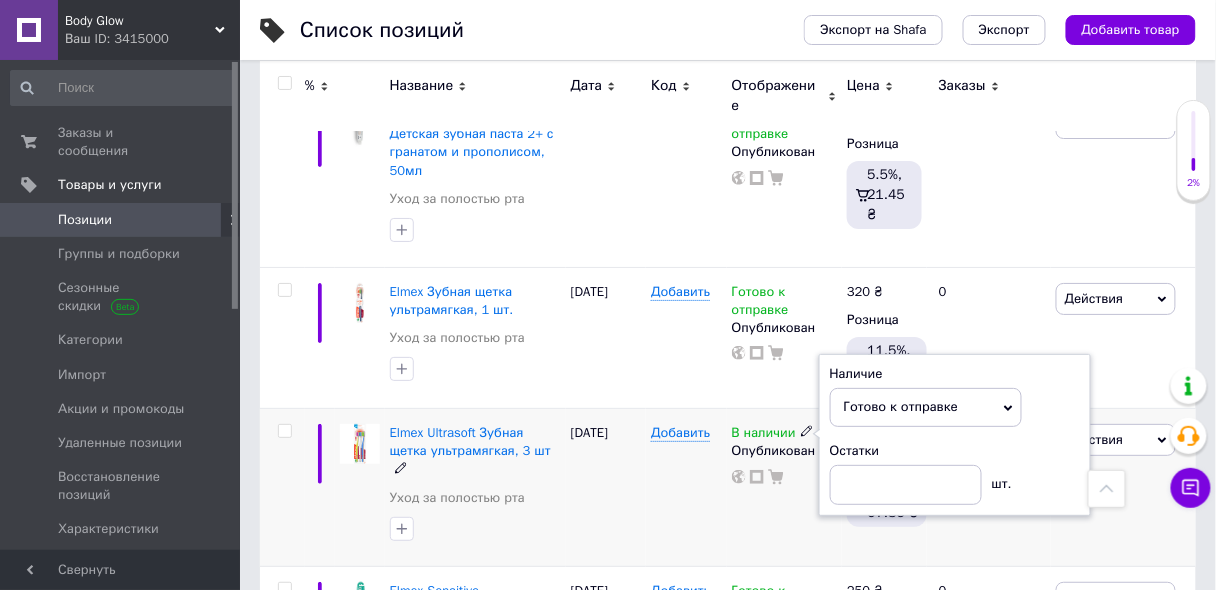 click on "[DATE]" at bounding box center (606, 488) 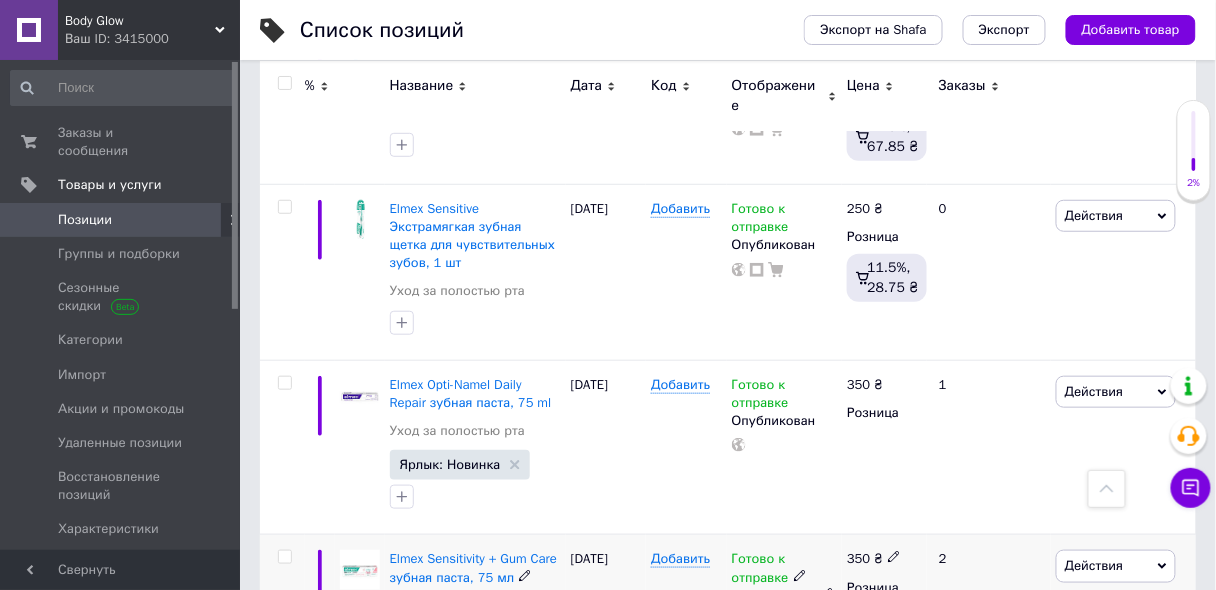 scroll, scrollTop: 2106, scrollLeft: 0, axis: vertical 